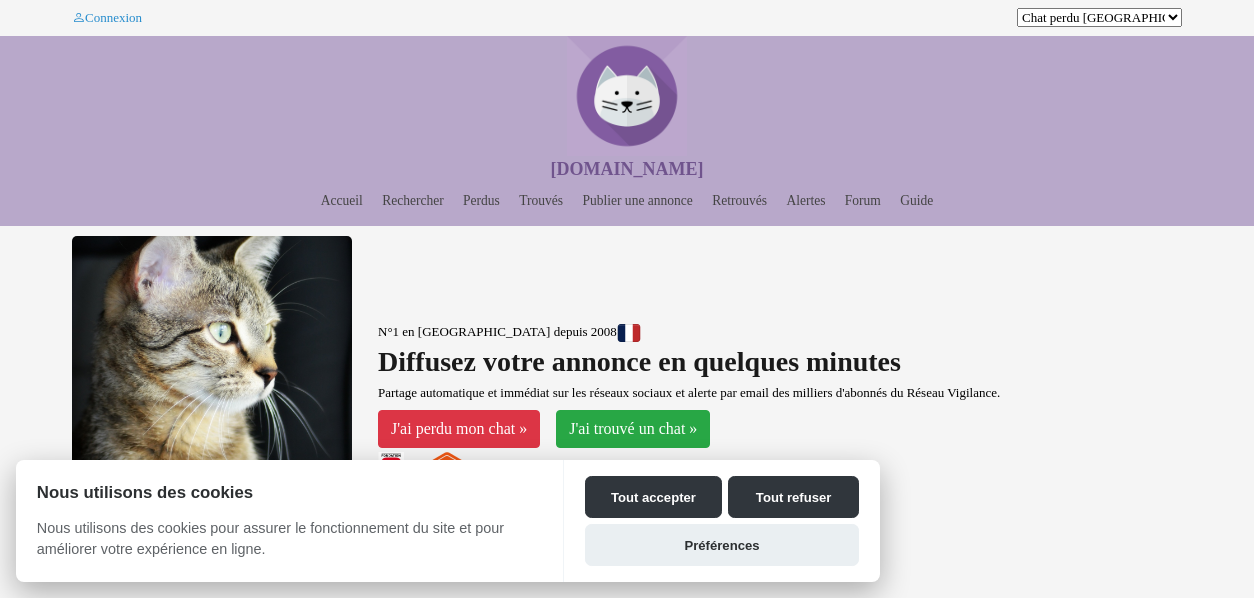 scroll, scrollTop: 0, scrollLeft: 0, axis: both 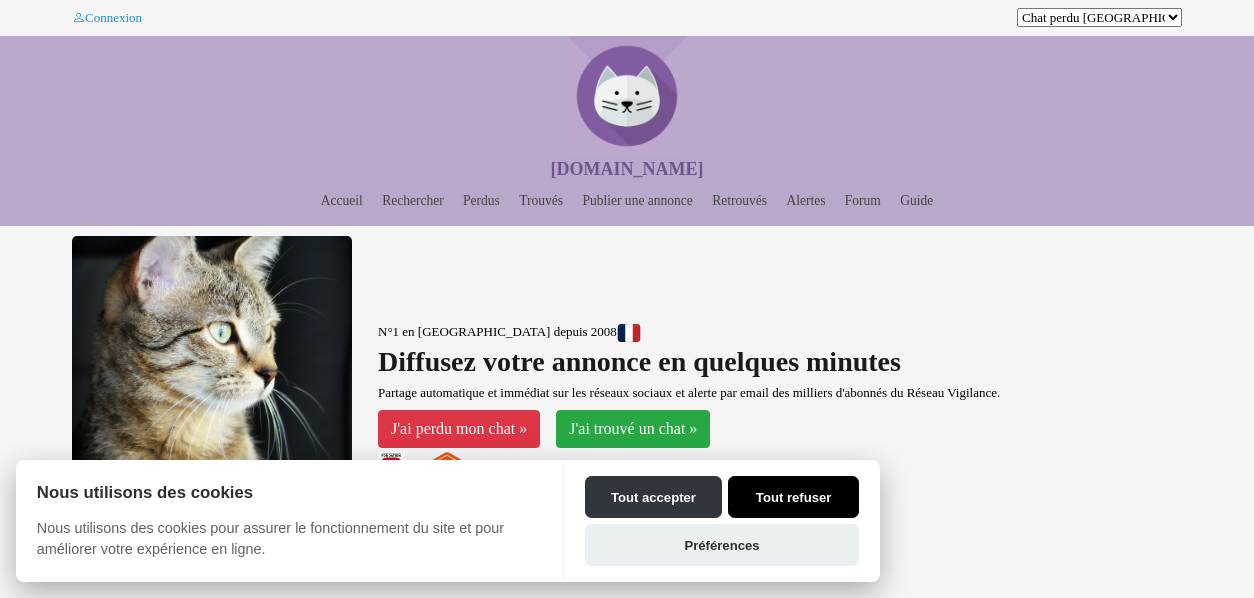 click on "Tout refuser" at bounding box center (793, 497) 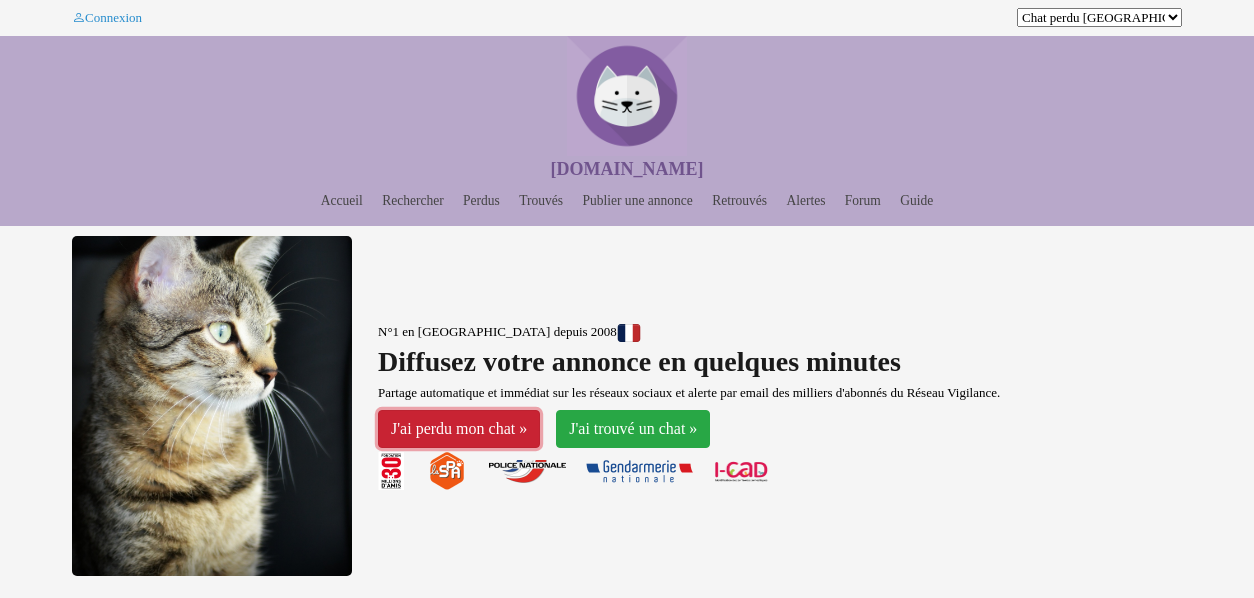 click on "J'ai perdu mon chat »" at bounding box center (459, 429) 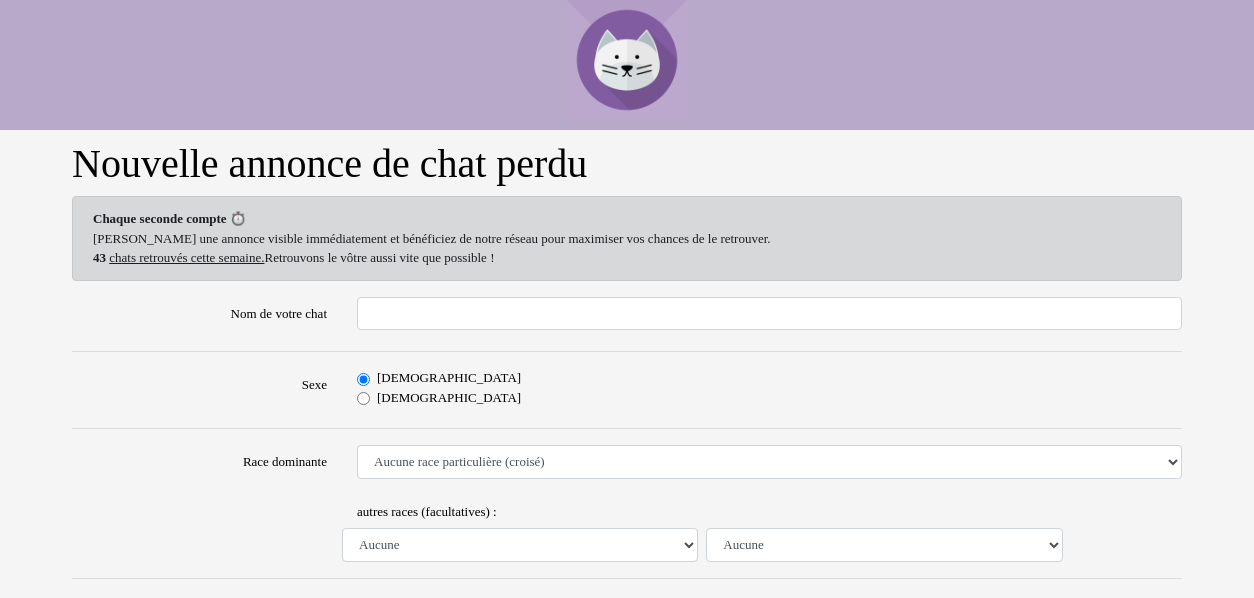scroll, scrollTop: 0, scrollLeft: 0, axis: both 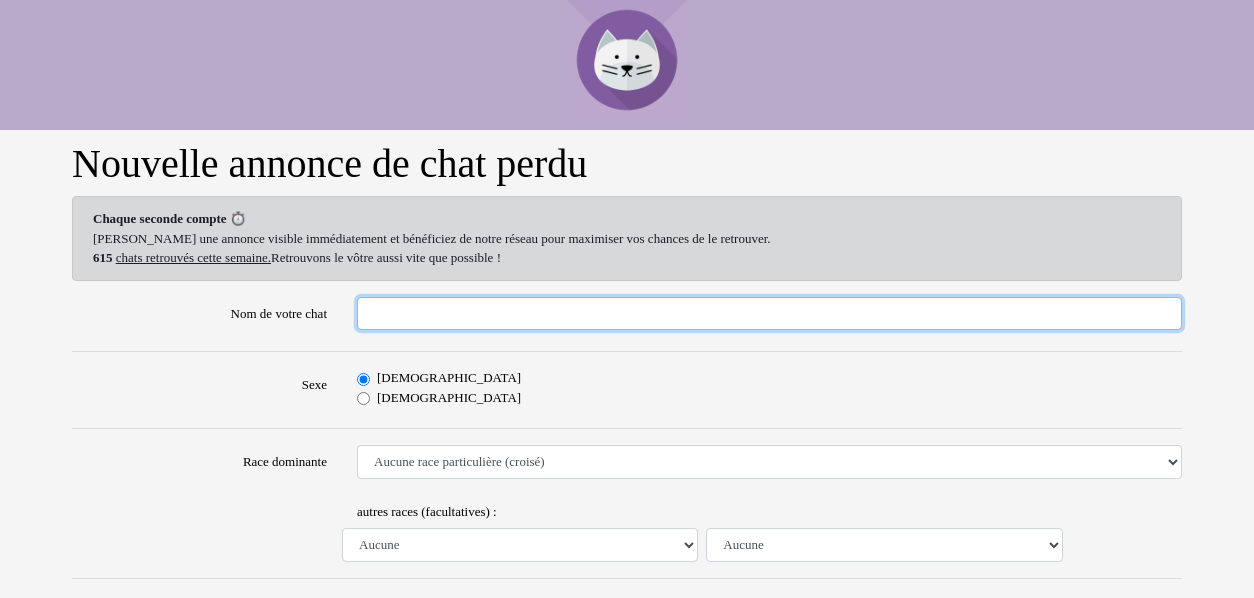 click on "Nom de votre chat" at bounding box center (769, 314) 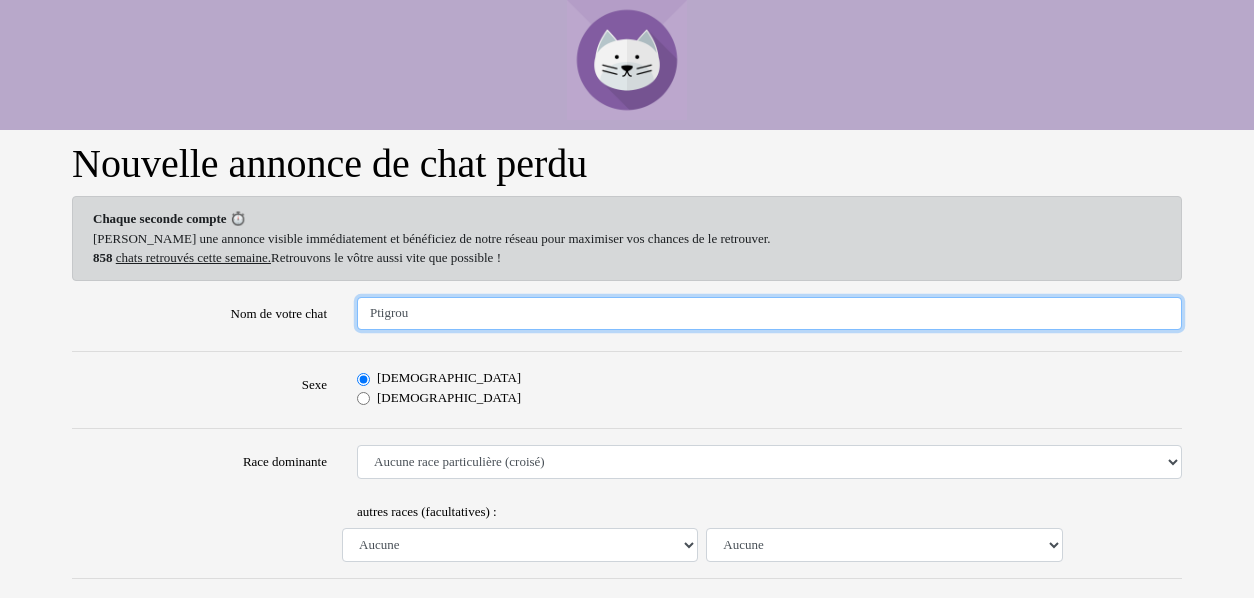 click on "Ptigrou" at bounding box center (769, 314) 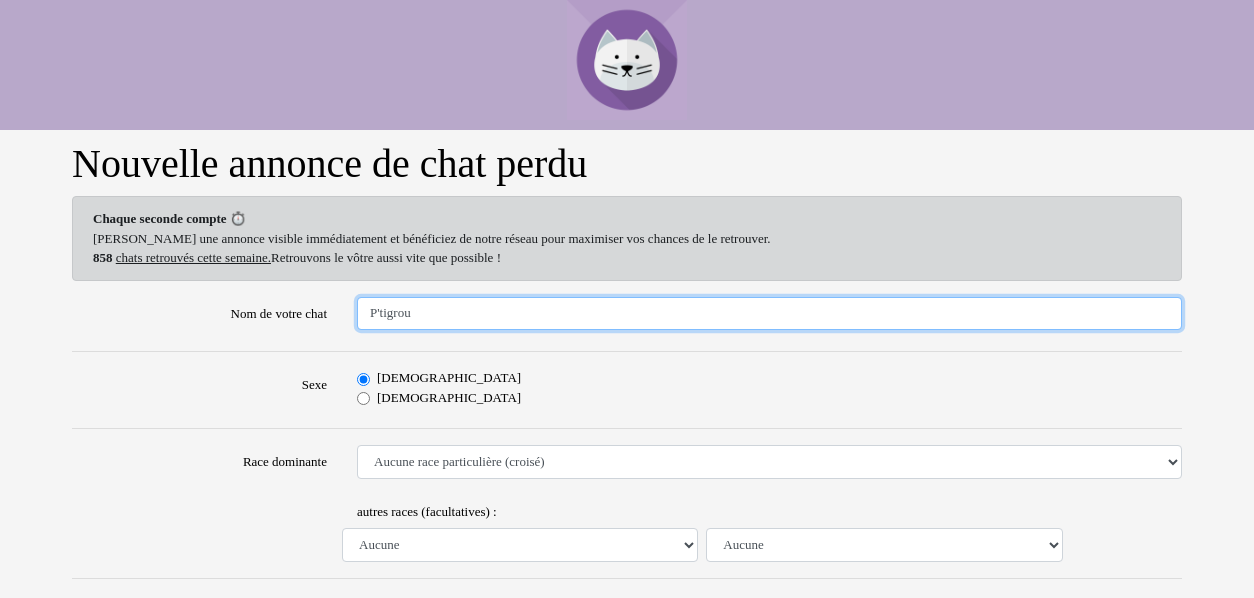 click on "P'tigrou" at bounding box center (769, 314) 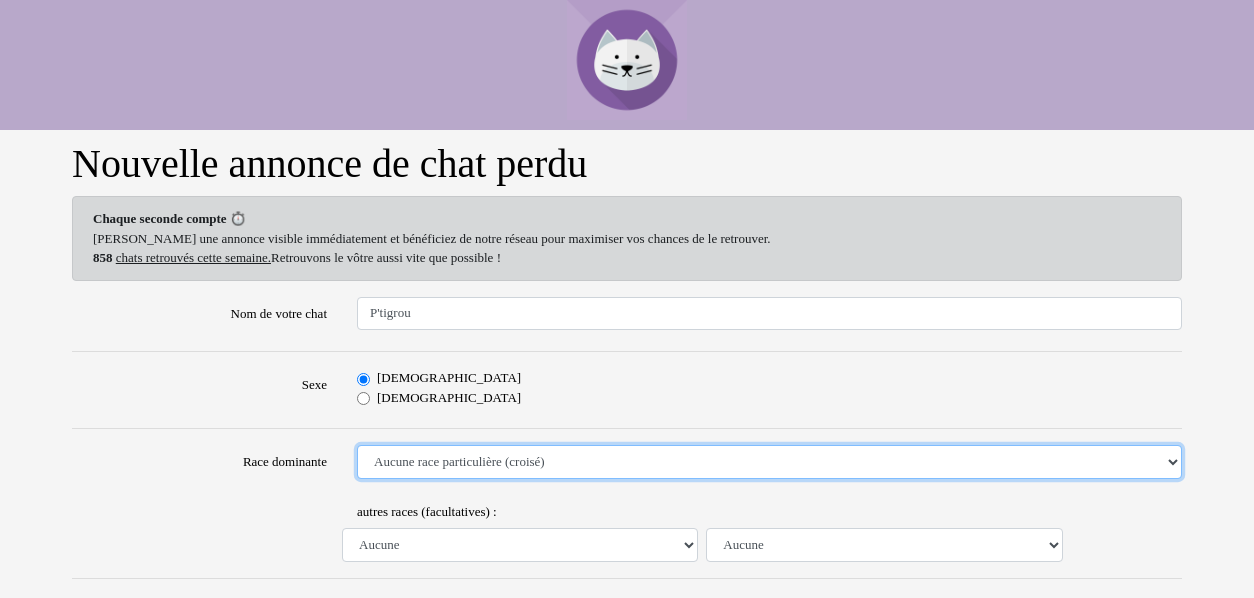 click on "Aucune race particulière (croisé)
Abyssin Américain à poil dur American Bobtail American Shorthair Angora Turc Balinais Bengal Bleu Russe Bombay British Shorthair Burmese Chartreux Chat de gouttière Chat des bois Norvégiens Chat du Sri Lanka Chat sacré de Birmanie Commun Cornish rex Devon rex Européen Exotic Shorthair Himalayan Korat Maine Coon Mandarin Norvégien Ocicat Oriental Persan Ragdoll Rex Selkirk Scottish Fold Siamois Sibérien Somali Sphynx" at bounding box center (769, 462) 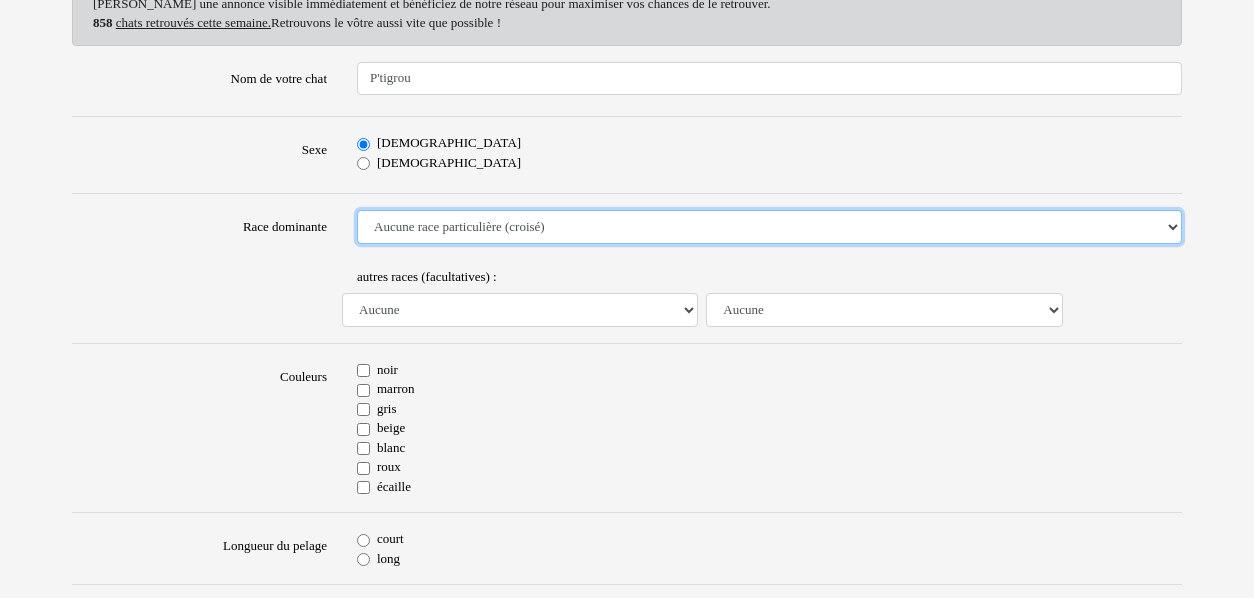 scroll, scrollTop: 237, scrollLeft: 0, axis: vertical 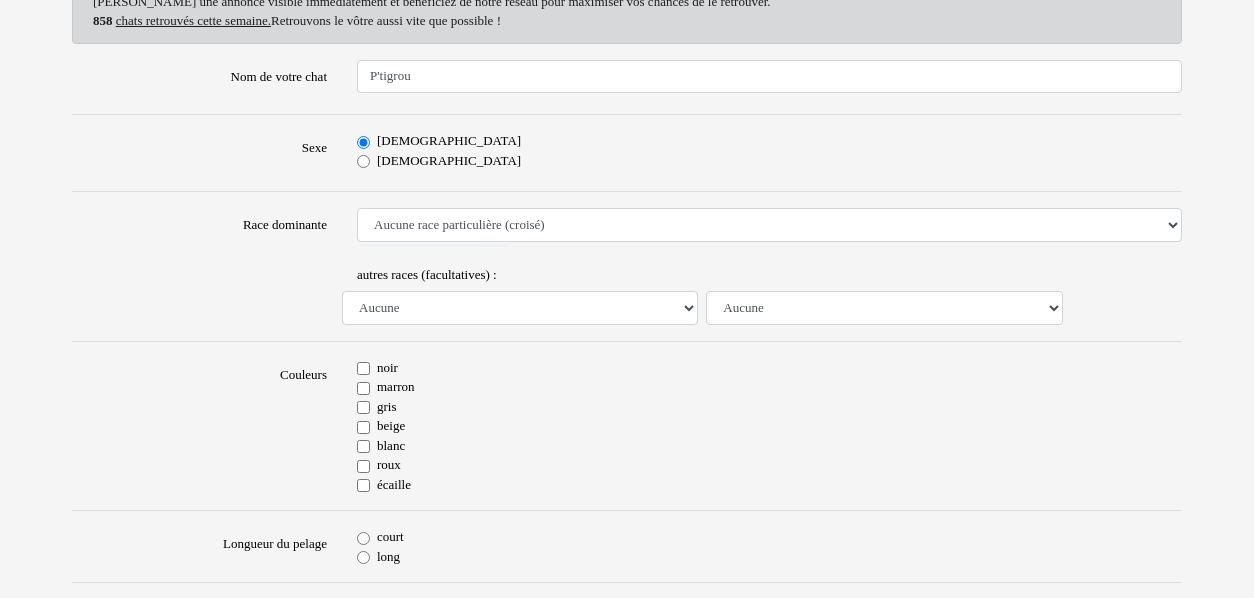 click on "noir" at bounding box center (363, 368) 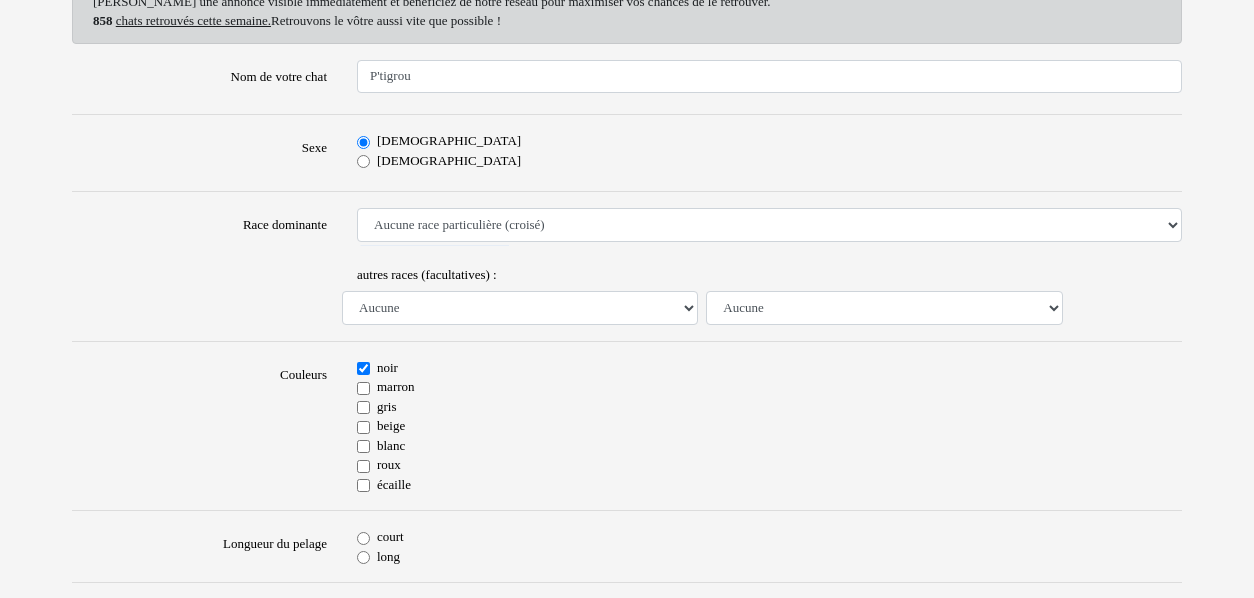 click on "marron" at bounding box center (363, 388) 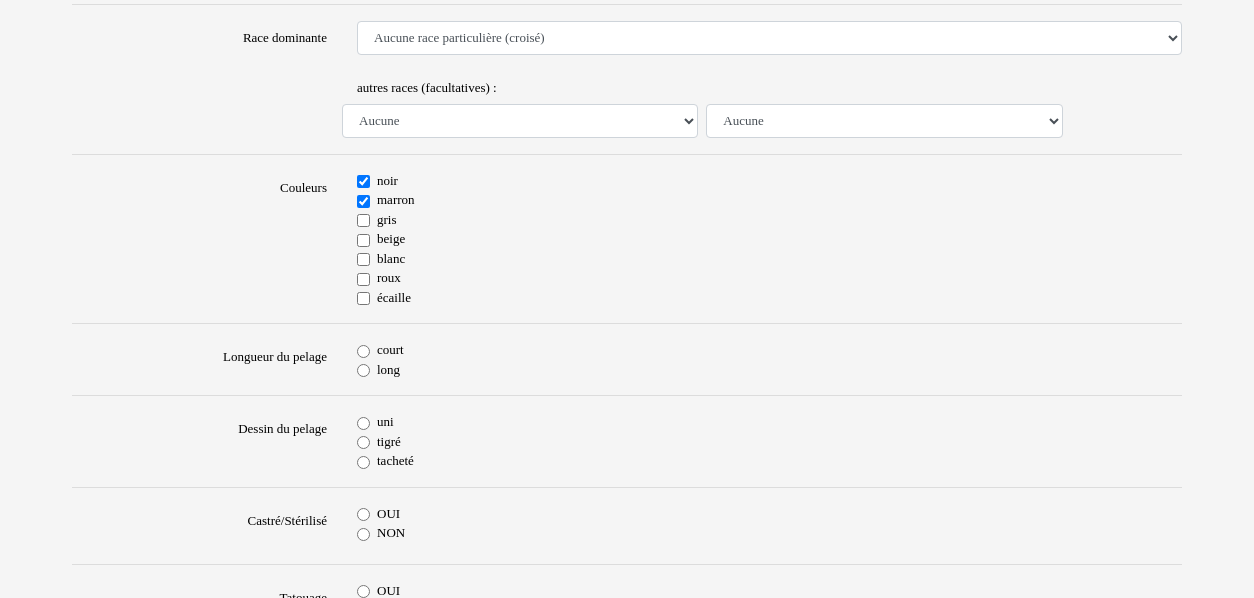 scroll, scrollTop: 426, scrollLeft: 0, axis: vertical 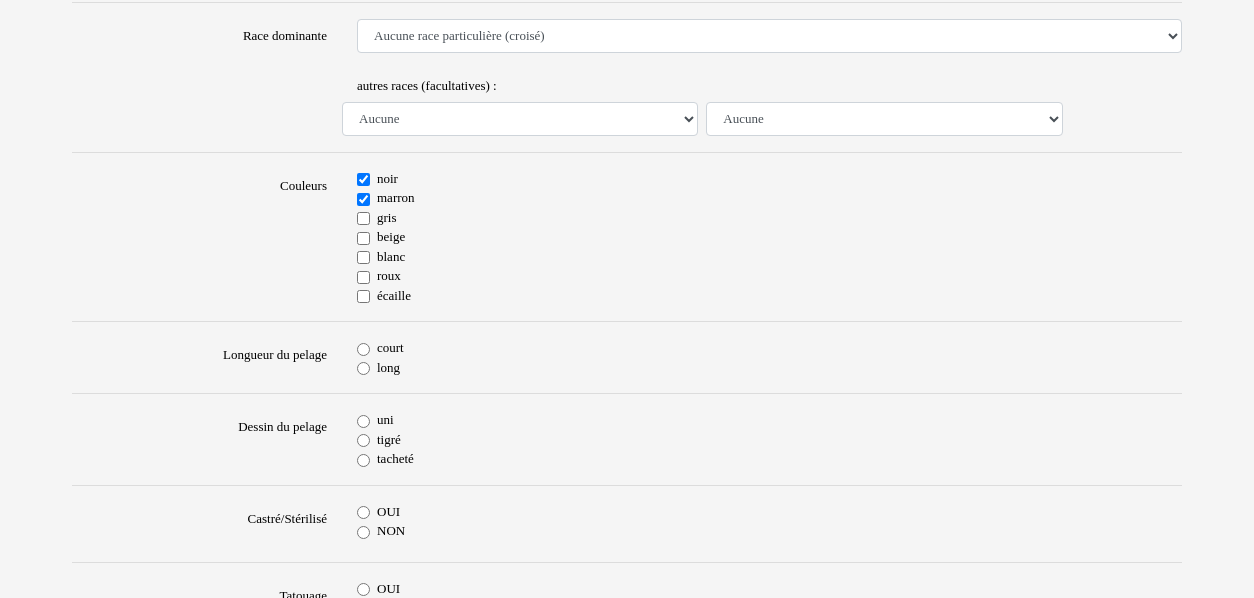 click on "court" at bounding box center [363, 349] 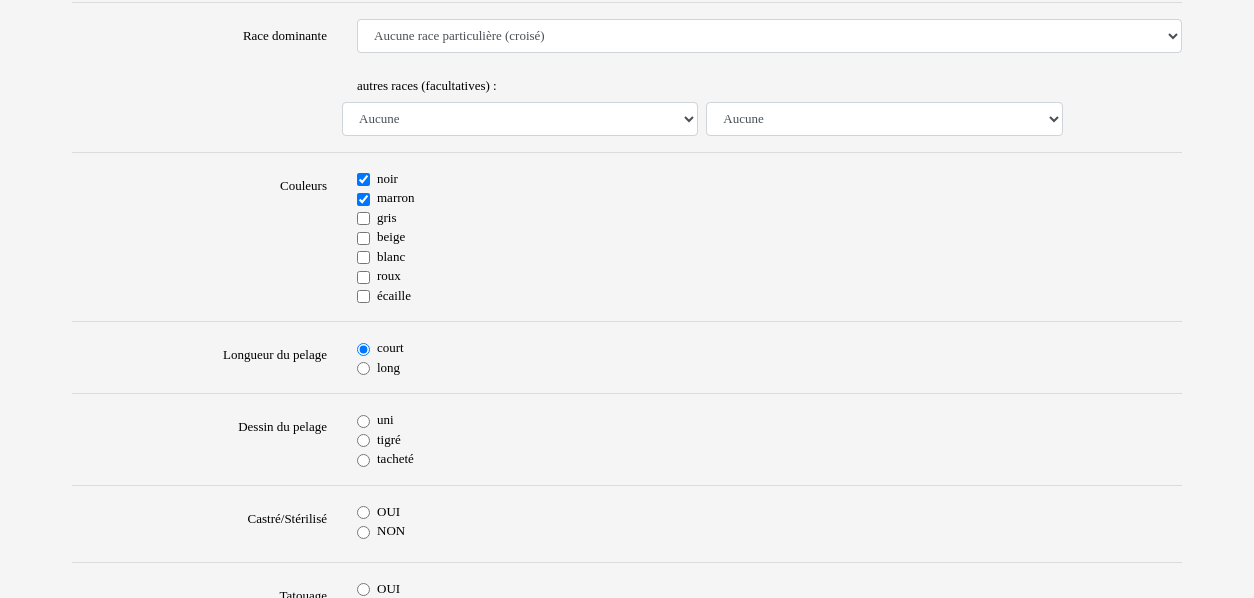 click on "tigré" at bounding box center [363, 440] 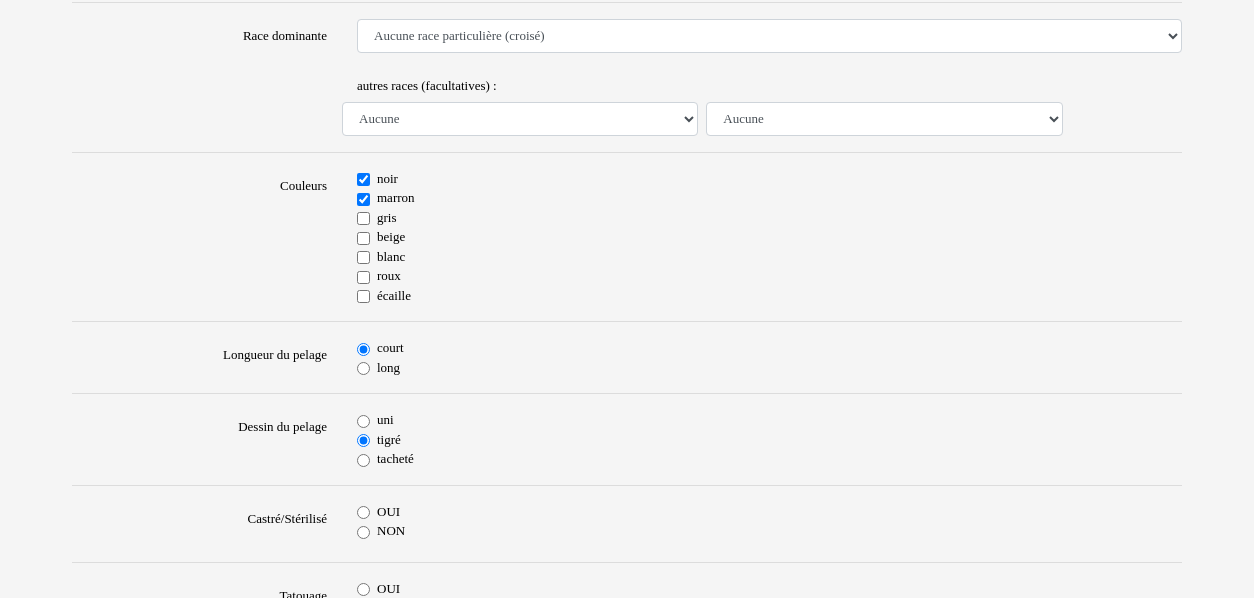 click on "tacheté" at bounding box center [363, 460] 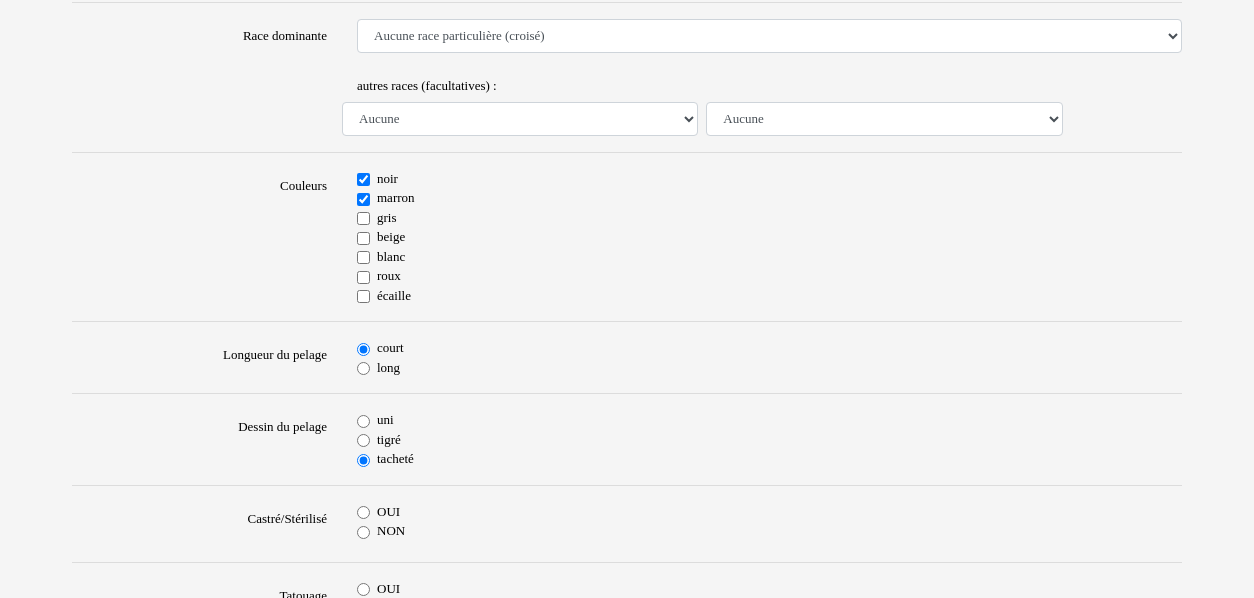 click on "tigré" at bounding box center [363, 440] 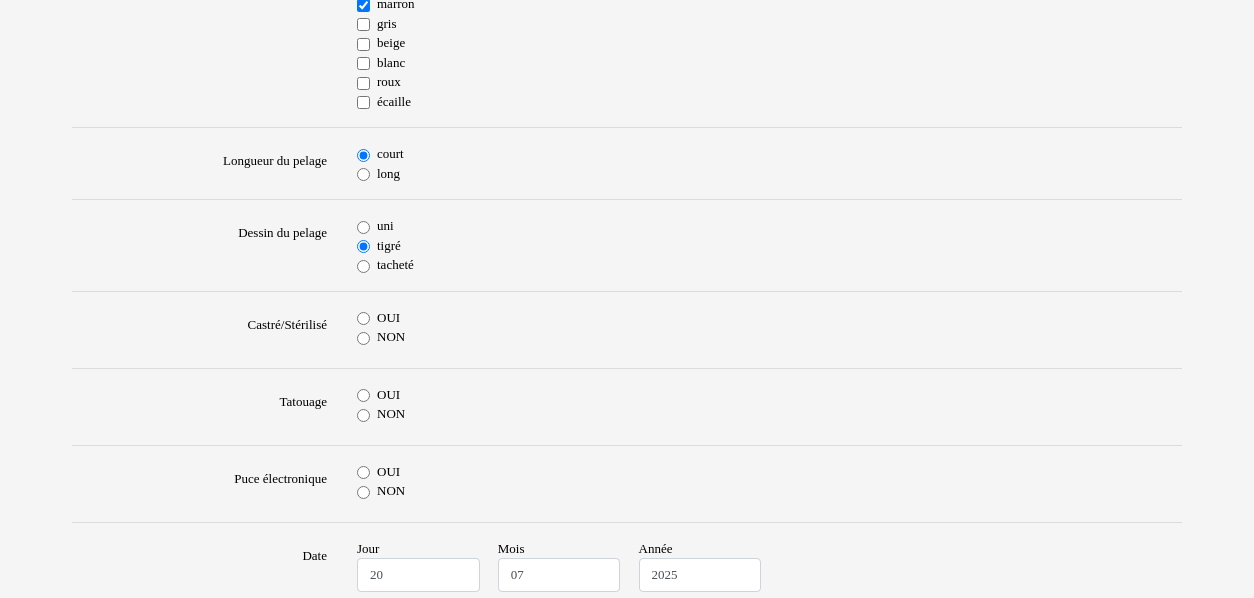 scroll, scrollTop: 622, scrollLeft: 0, axis: vertical 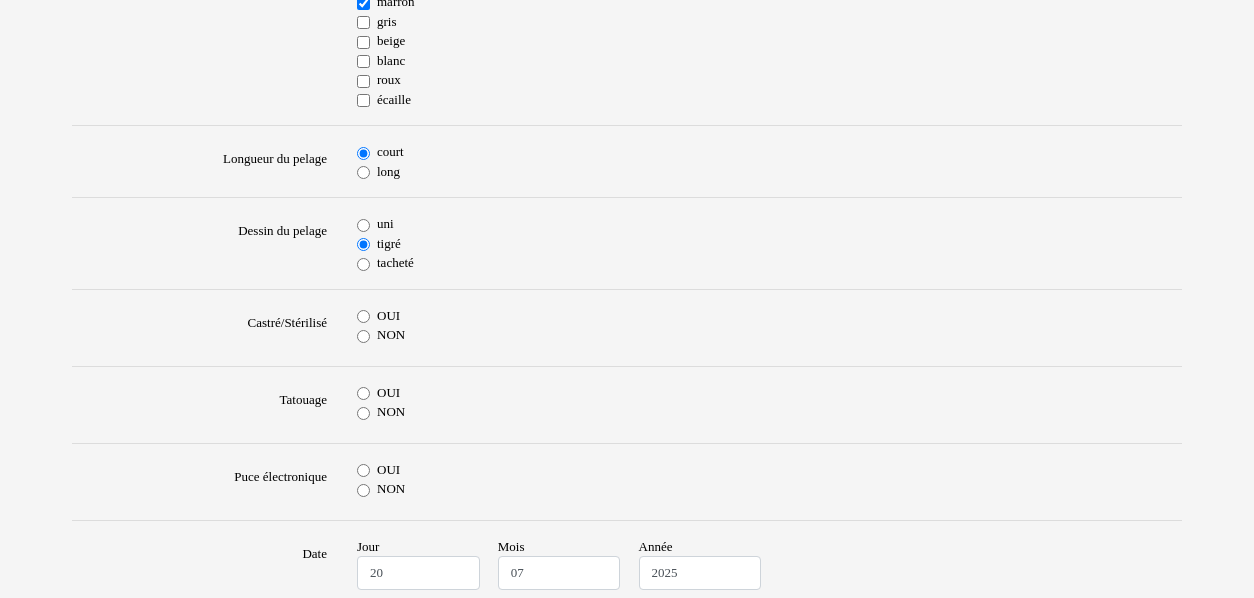 click on "OUI" at bounding box center [363, 316] 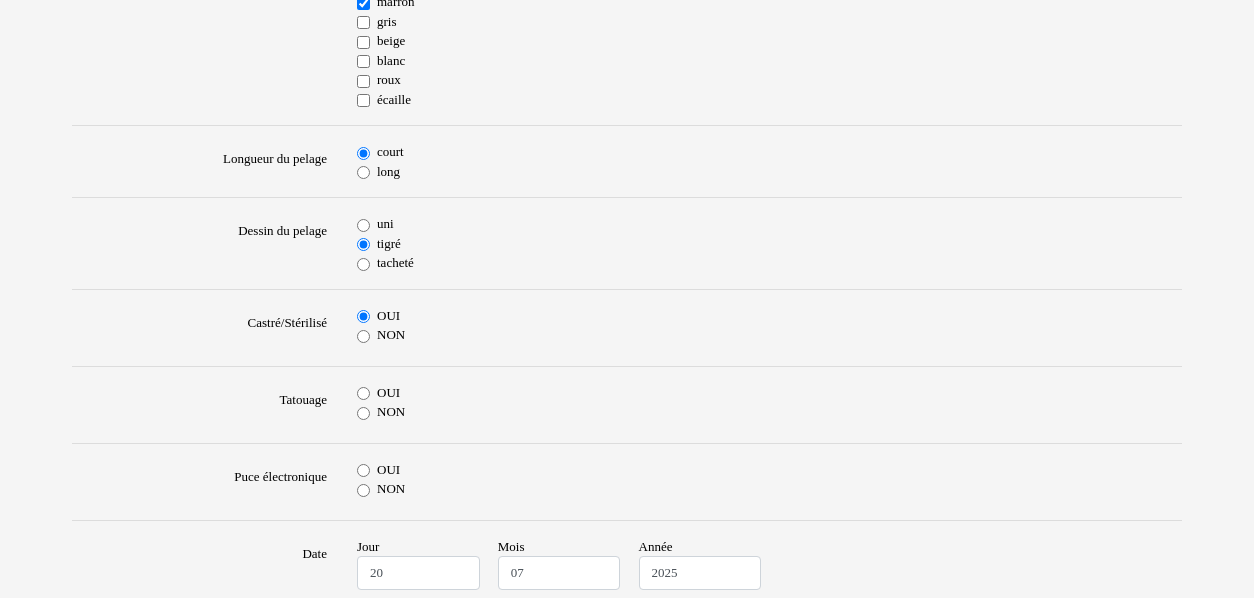 click on "NON" at bounding box center [363, 413] 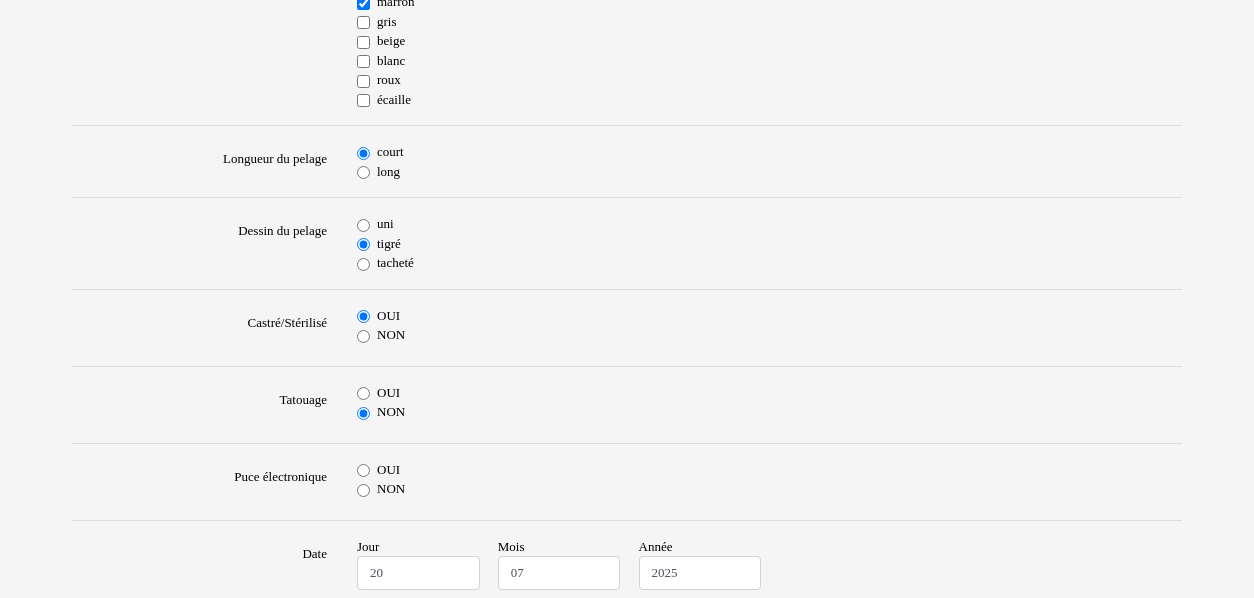 click on "NON" at bounding box center (363, 490) 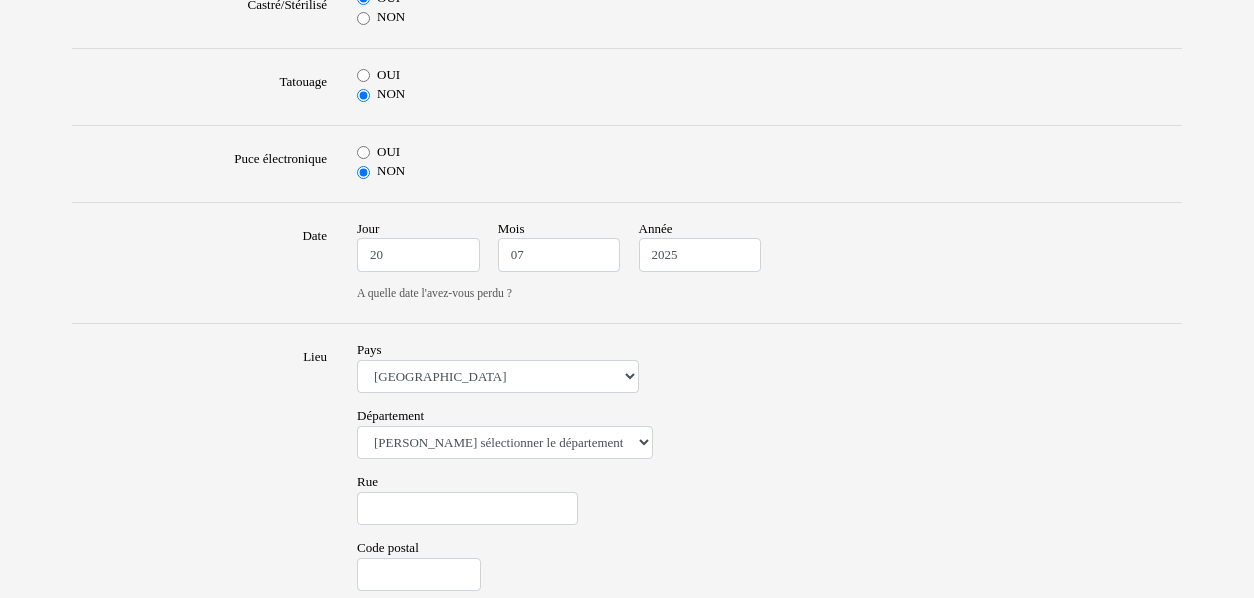 scroll, scrollTop: 976, scrollLeft: 0, axis: vertical 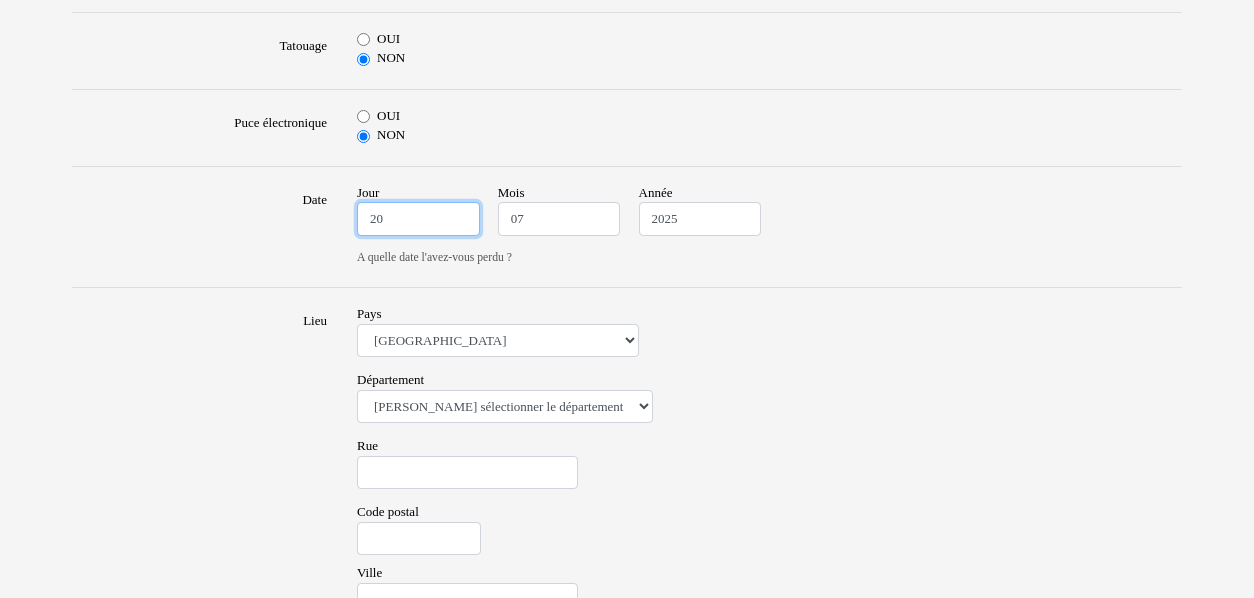 click on "20" at bounding box center [418, 219] 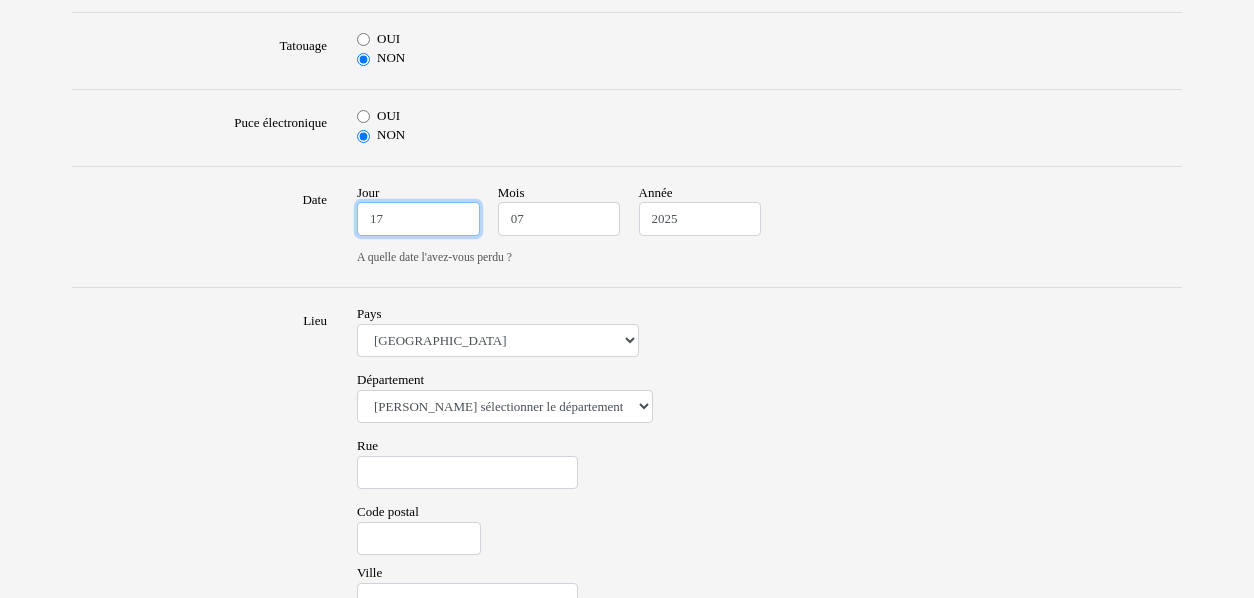 type on "17" 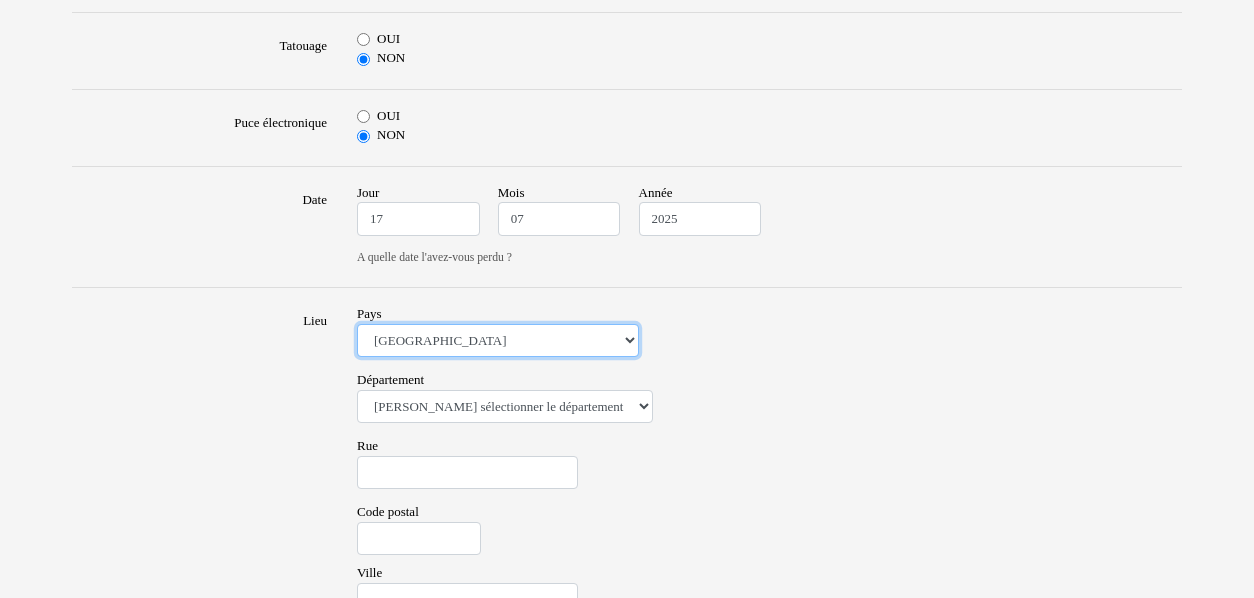 click on "Afrique du Sud Algérie Allemagne Andorre Argentine Australie Belgique Bolivie Brésil Cameroun Canada Chili Colombie Costa Rica Cuba Équateur Espagne Etats Unis France Grande Bretagne Guadeloupe Guatemala Guyane Honduras Inde Japon Kenya Luxembourg Martinique Mayotte Mexique Monaco Nicaragua Nigéria Nouvelle-Calédonie Nouvelle-Zélande Pakistan Panama Paraguay Pérou Philippines Polynésie française Porto Rico République dominicaine Réunion Saint-Barthélemy Saint-Martin Saint-Pierre-et-Miquelon Salvador Singapour Suisse Tanzanie Uruguay Venezuela Wallis-et-Futuna" at bounding box center [498, 341] 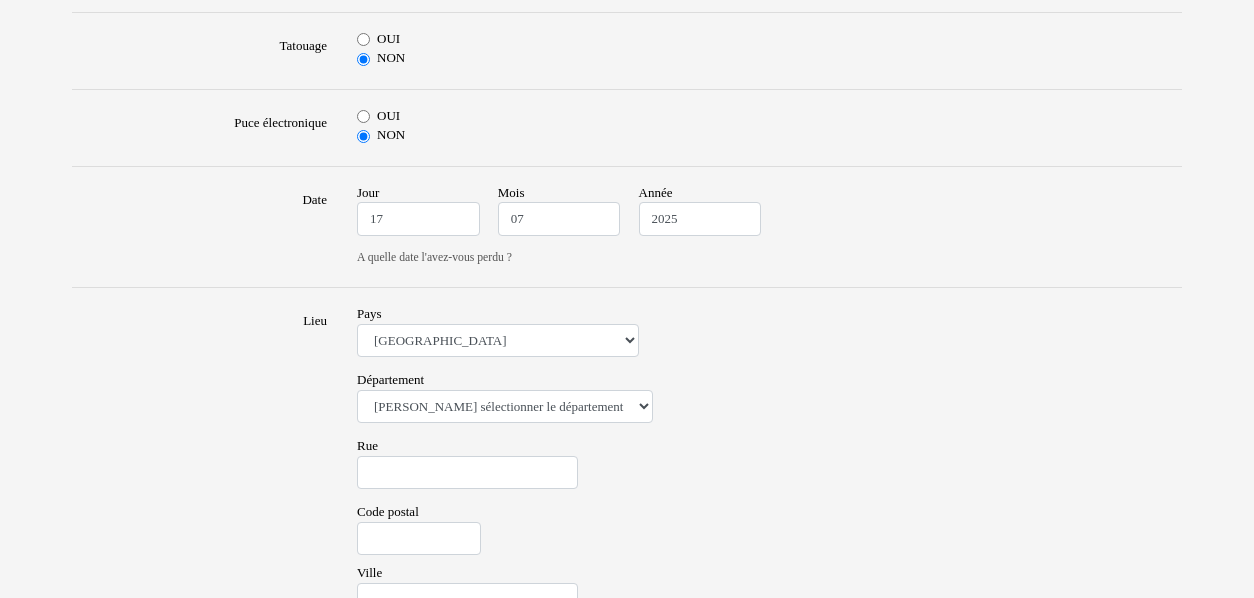 click on "Pays
Afrique du Sud Algérie Allemagne Andorre Argentine Australie Belgique Bolivie Brésil Cameroun Canada Chili Colombie Costa Rica Cuba Équateur Espagne Etats Unis France Grande Bretagne Guadeloupe Guatemala Guyane Honduras Inde Japon Kenya Luxembourg Martinique Mayotte Mexique Monaco Nicaragua Nigéria Nouvelle-Calédonie Nouvelle-Zélande Pakistan Panama Paraguay Pérou Philippines Polynésie française Porto Rico République dominicaine Réunion Saint-Barthélemy Saint-Martin Saint-Pierre-et-Miquelon Salvador Singapour Suisse Tanzanie Uruguay Venezuela Wallis-et-Futuna
Province  Veuillez sélectionner la province EC - Eastern Cape FS - Free State GA - Gauteng KN - KwaZulu-Natal LI - Limpopo MP - Mpumalanga NC - Northern Cape NW - North West WC - Western Cape Wilaya  Veuillez sélectionner la wilaya 01 - Adrar 02 - Chlef 03 - Laghouat 04 - Oum El Bouaghi 05 - Batna 06 - Béjaïa 07 - Biskra 08 - Béchar 09 - Blida 10 - Bouira 11 - Tamanrasset 12 - Tébessa Région" at bounding box center [769, 478] 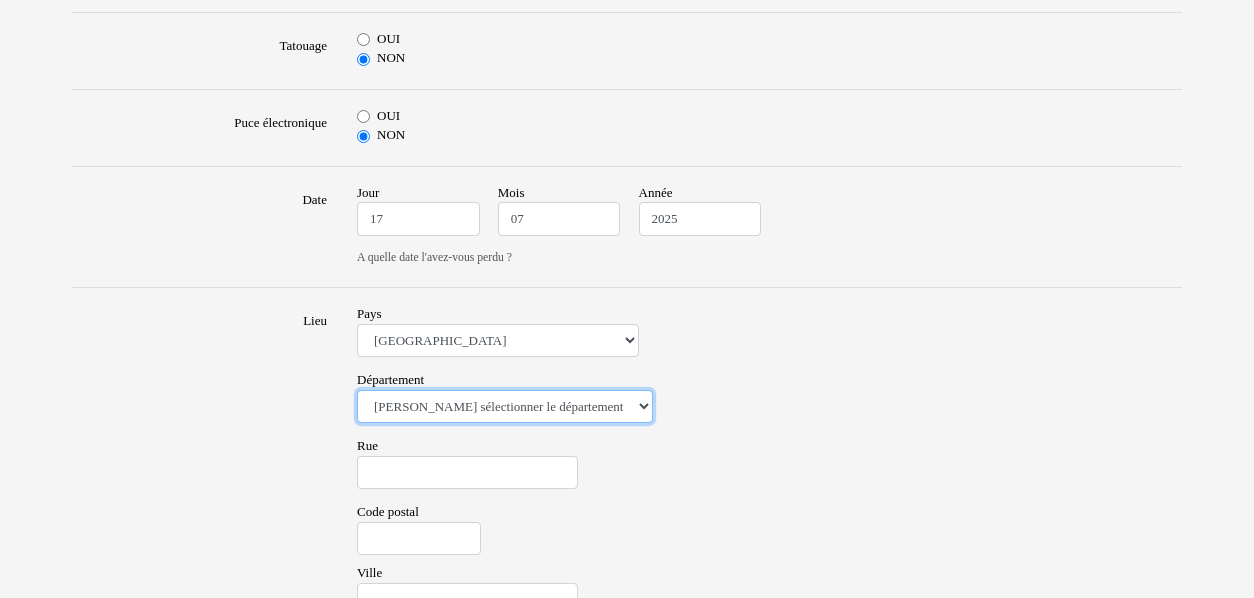 click on "Veuillez sélectionner le département 01 - Ain 02 - Aisne 03 - Allier 04 - Alpes de Hautes-Provence 05 - Hautes-Alpes 06 - Alpes-Maritimes 07 - Ardèche 08 - Ardennes 09 - Ariege 10 - Aube 11 - Aude 12 - Aveyron 13 - Bouches-Du-Rhône 14 - Calvados 15 - Cantal 16 - Charente 17 - Charente-Maritime 18 - Cher 19 - Correze 20 - Corse 21 - Cote-d'Or 22 - Côtes d'Armor 23 - Creuse 24 - Dordogne 25 - Doubs 26 - Drôme 27 - Eure 28 - Eure-et-Loir 29 - Finistere 30 - Gard 31 - Haute-Garonne 32 - Gers 33 - Gironde 34 - Hérault 35 - Ille-et-Vilaine 36 - Indre 37 - Indre-et-Loire 38 - Isère 39 - Jura 40 - Landes 41 - Loir-et-Cher 42 - Loire 43 - Haute-Loire 44 - Loire-Atlantique 45 - Loiret 46 - Lot 47 - Lot-et-Garonne 48 - Lozère 49 - Maine-et-Loire 50 - Manche 51 - Marne 52 - Haute-Marne 53 - Mayenne 54 - Meurthe-et-Moselle 55 - Meuse 56 - Morbihan 57 - Moselle 58 - Nièvre 59 - Nord 60 - Oise 61 - Orne 62 - Pas-de-Calais 63 - Puy-de-Dôme 64 - Pyrénées-Atlantiques 65 - Hautes-Pyrénées 67 - Bas-Rhin 75 - Paris" at bounding box center [505, 407] 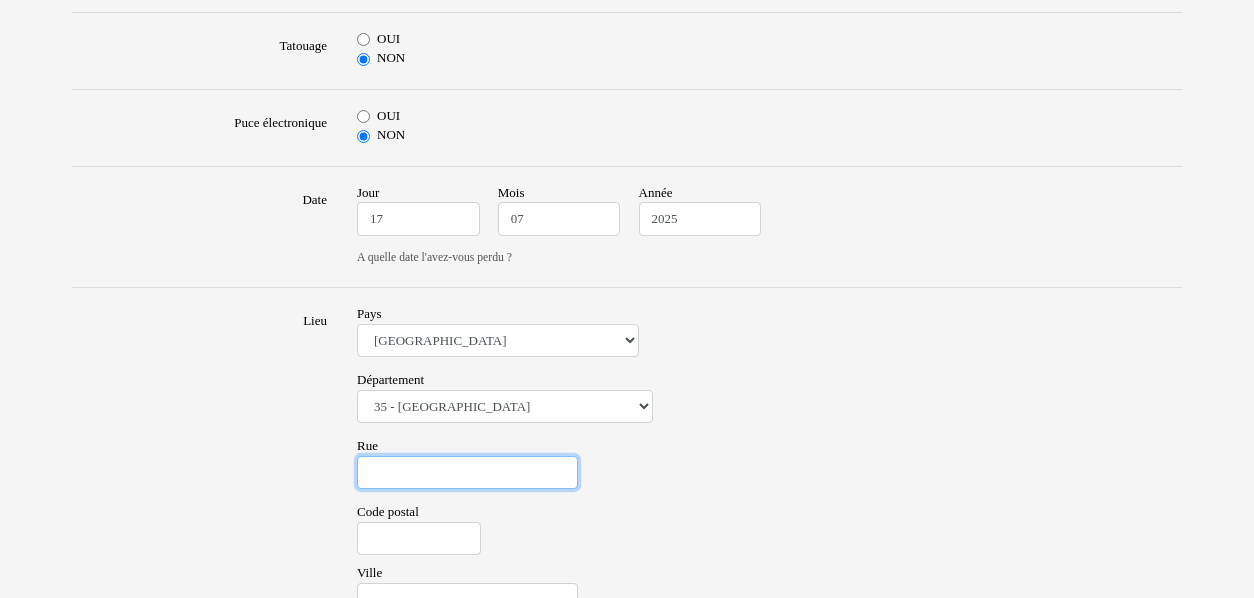 click on "Rue" at bounding box center (467, 473) 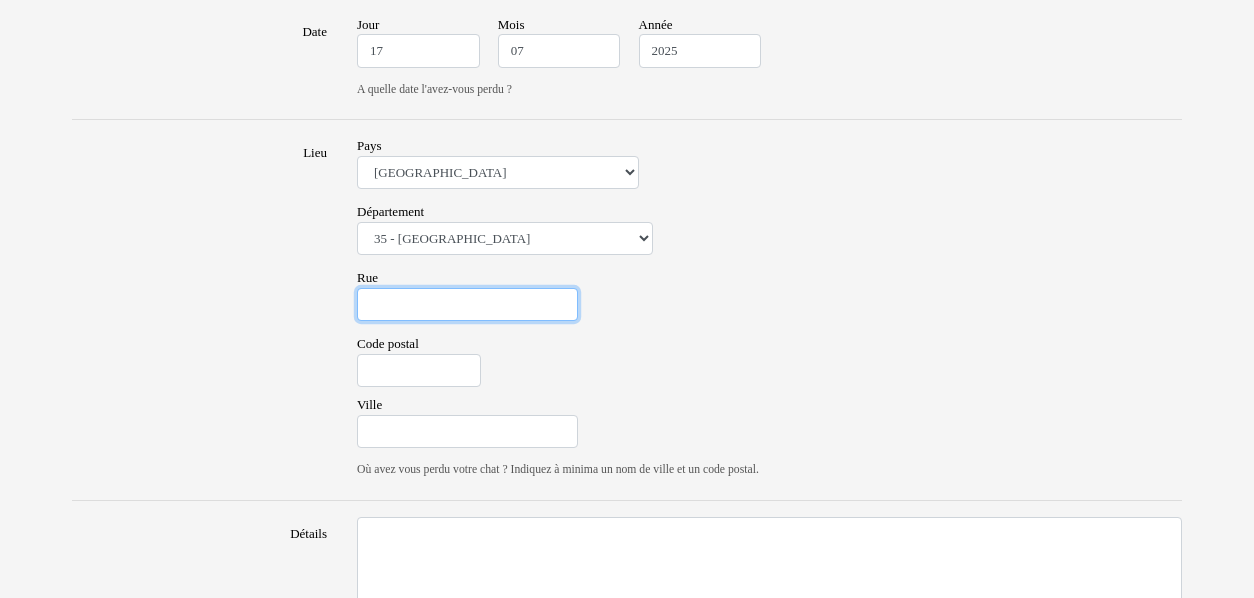 scroll, scrollTop: 1154, scrollLeft: 0, axis: vertical 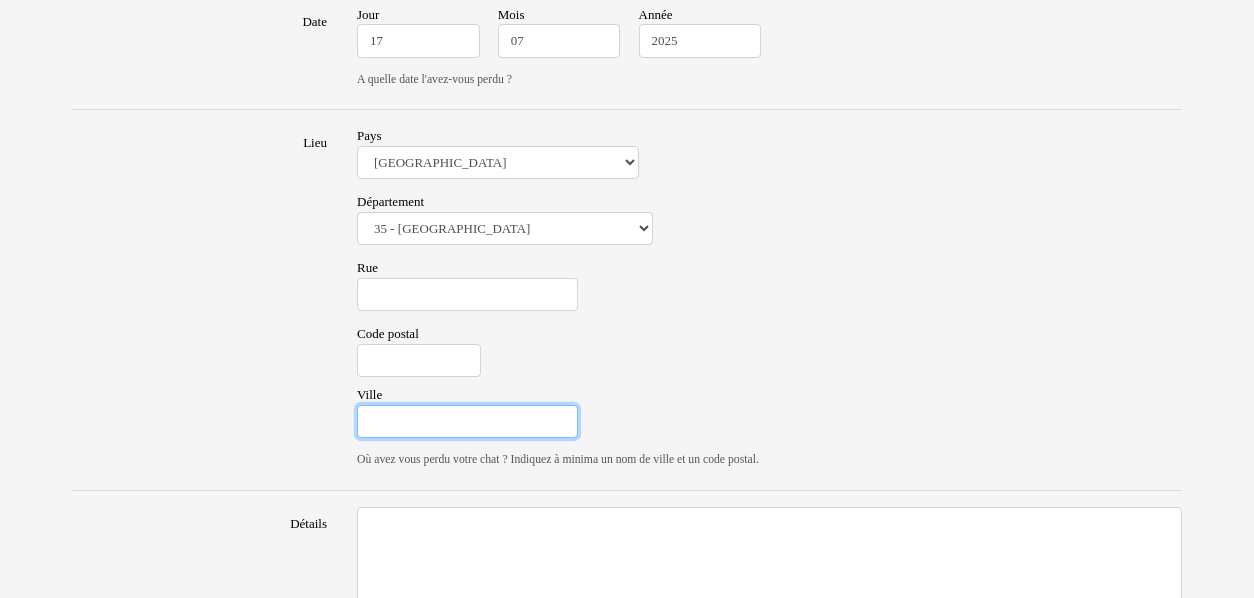 click on "Ville" at bounding box center [467, 422] 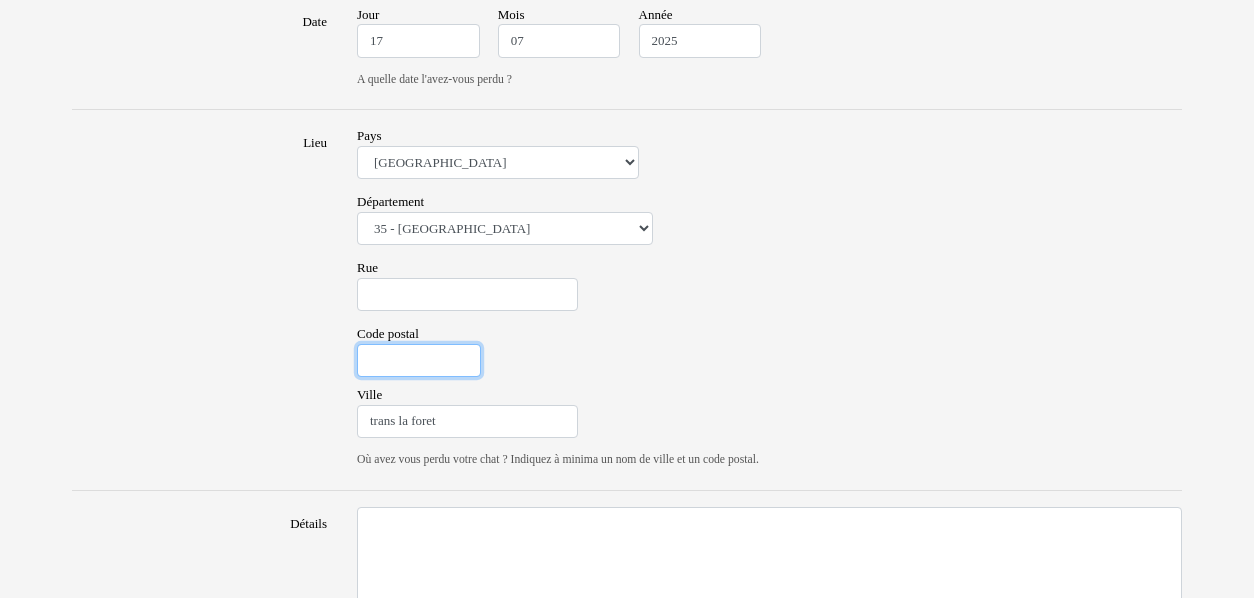 click on "Code postal" at bounding box center (419, 361) 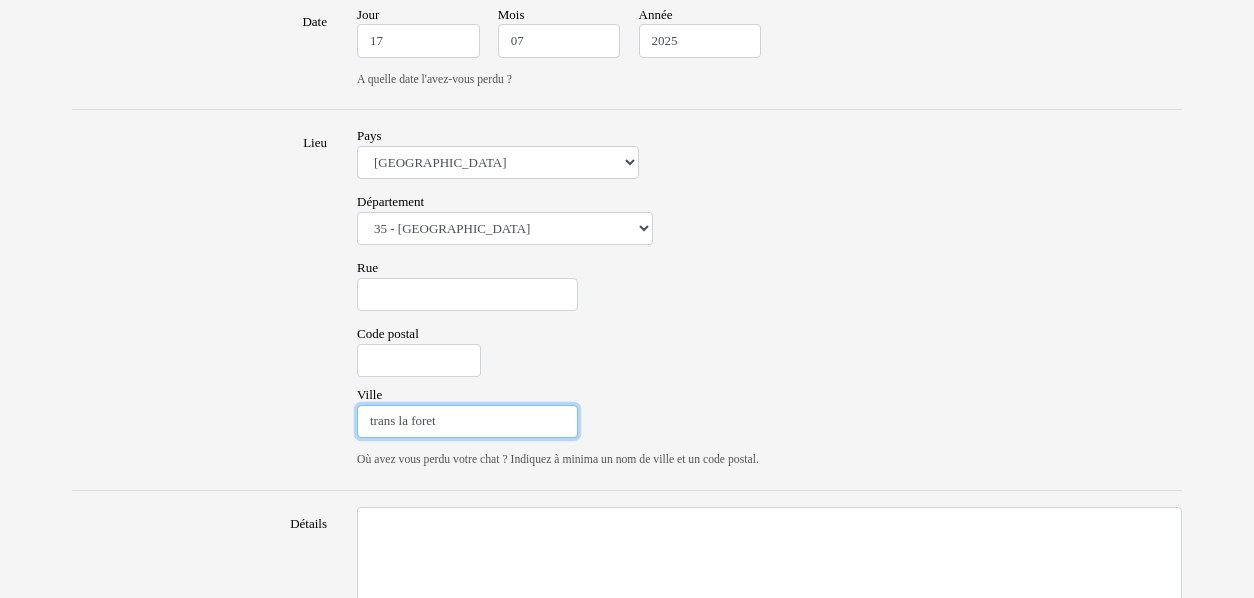drag, startPoint x: 473, startPoint y: 418, endPoint x: 216, endPoint y: 403, distance: 257.43738 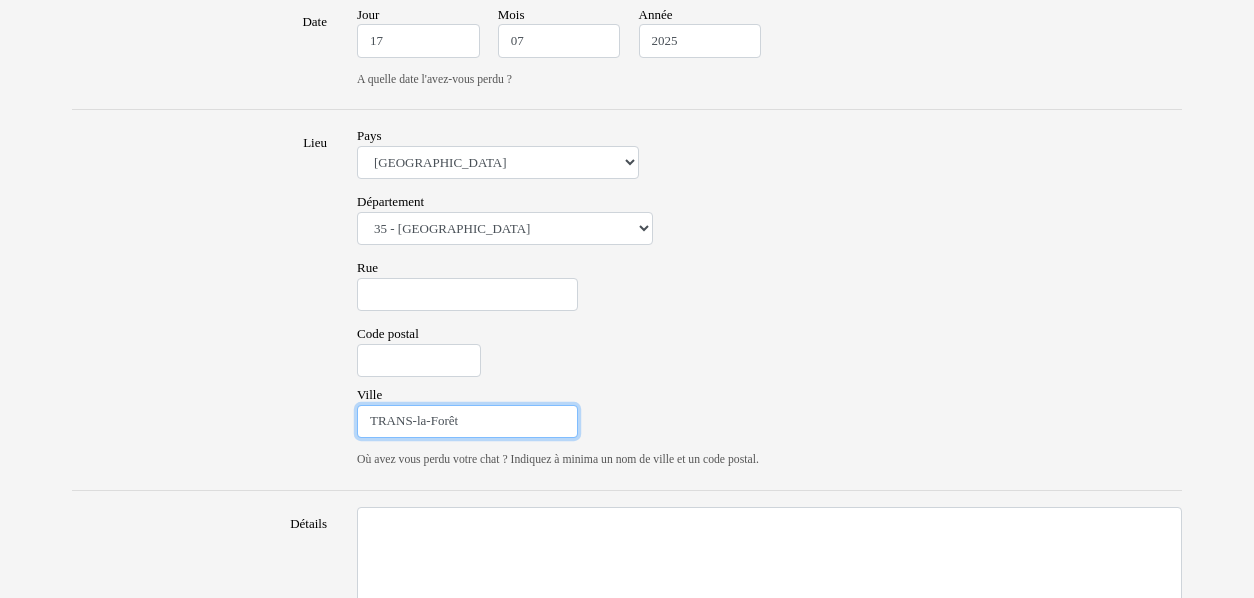 type on "TRANS-la-Forêt" 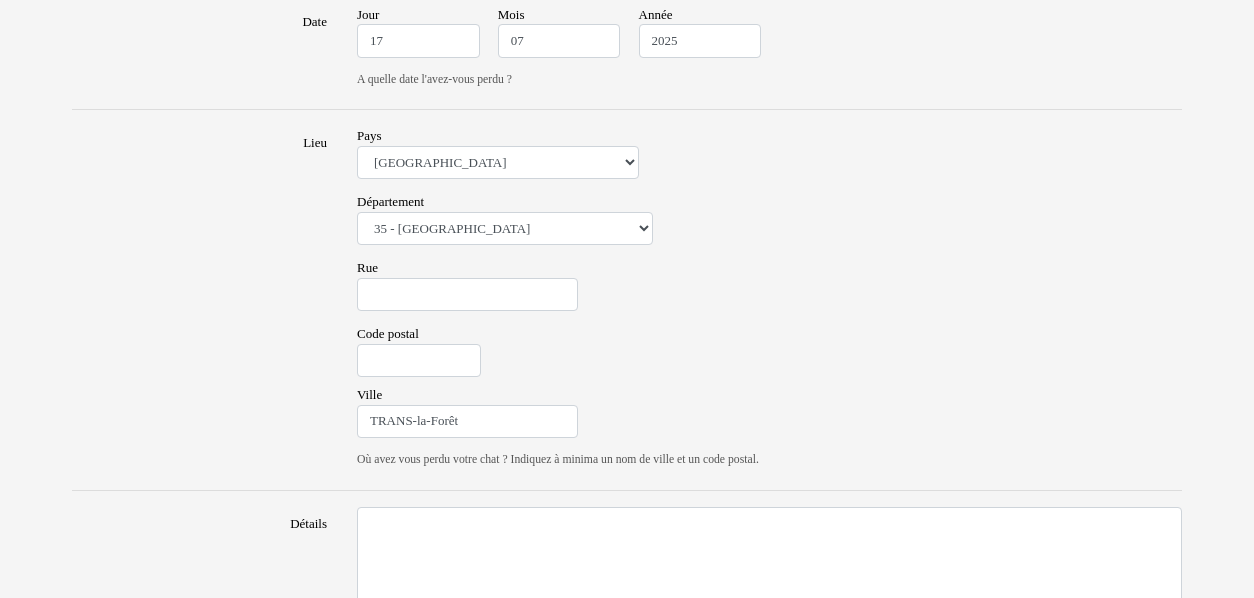 click on "Ville  TRANS-la-Forêt" at bounding box center [769, 415] 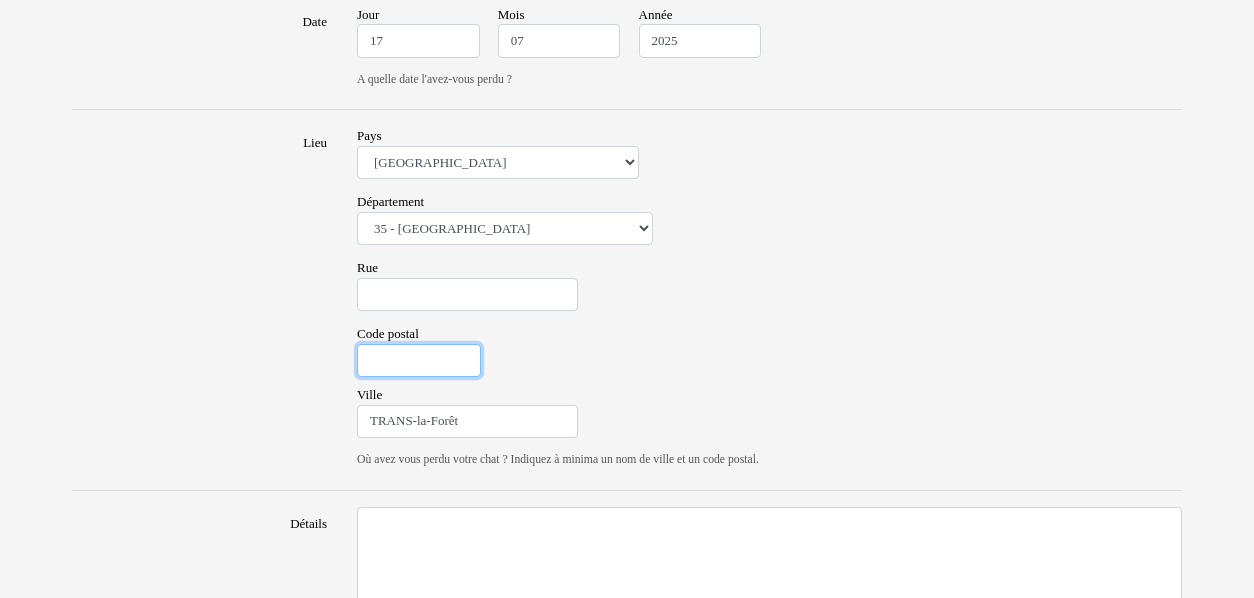 click on "Code postal" at bounding box center (419, 361) 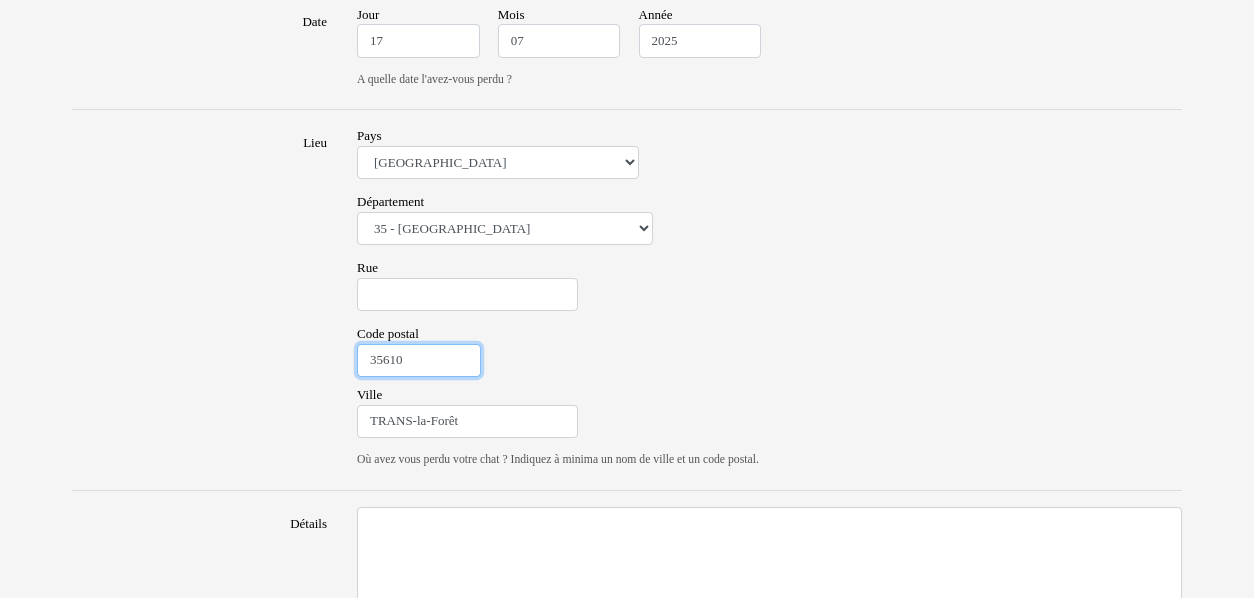 type on "35610" 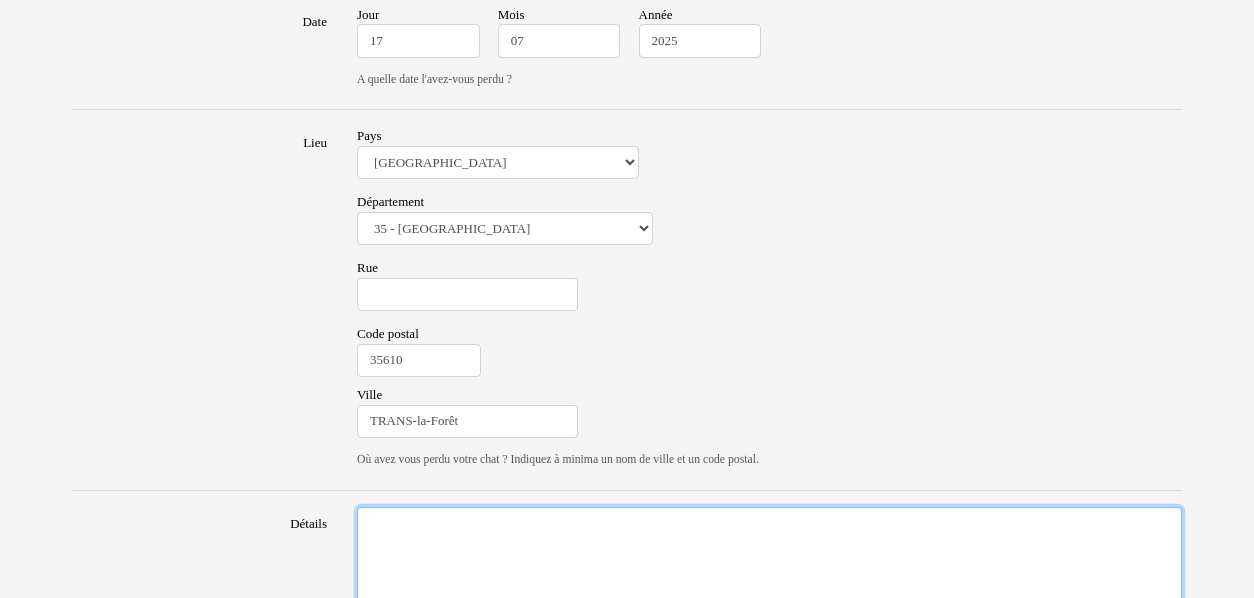 click on "Détails" at bounding box center [769, 592] 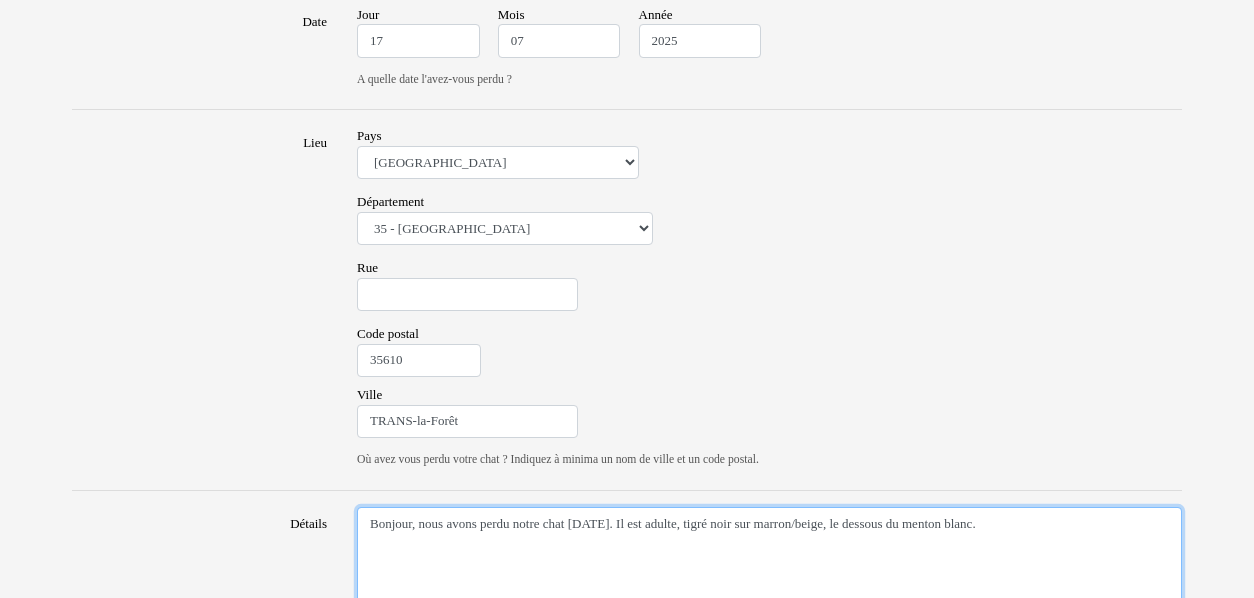 click on "Bonjour, nous avons perdu notre chat jeudi dernier. Il est adulte, tigré noir sur marron/beige, le dessous du menton blanc." at bounding box center [769, 592] 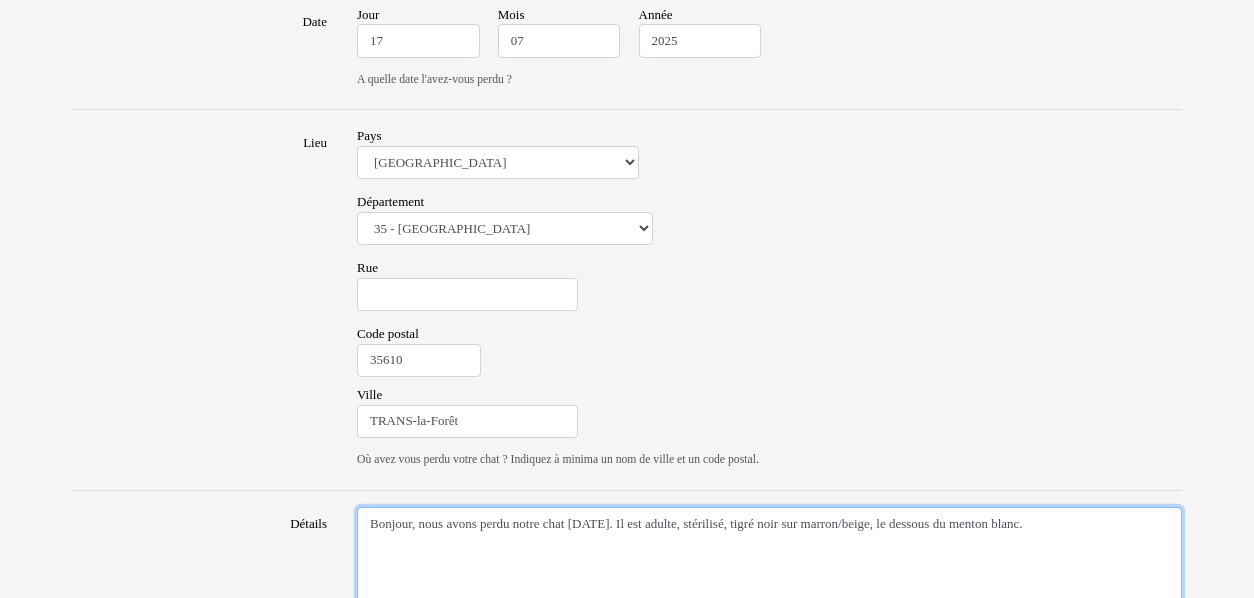 click on "Bonjour, nous avons perdu notre chat jeudi dernier. Il est adulte, stérilisé, tigré noir sur marron/beige, le dessous du menton blanc." at bounding box center (769, 592) 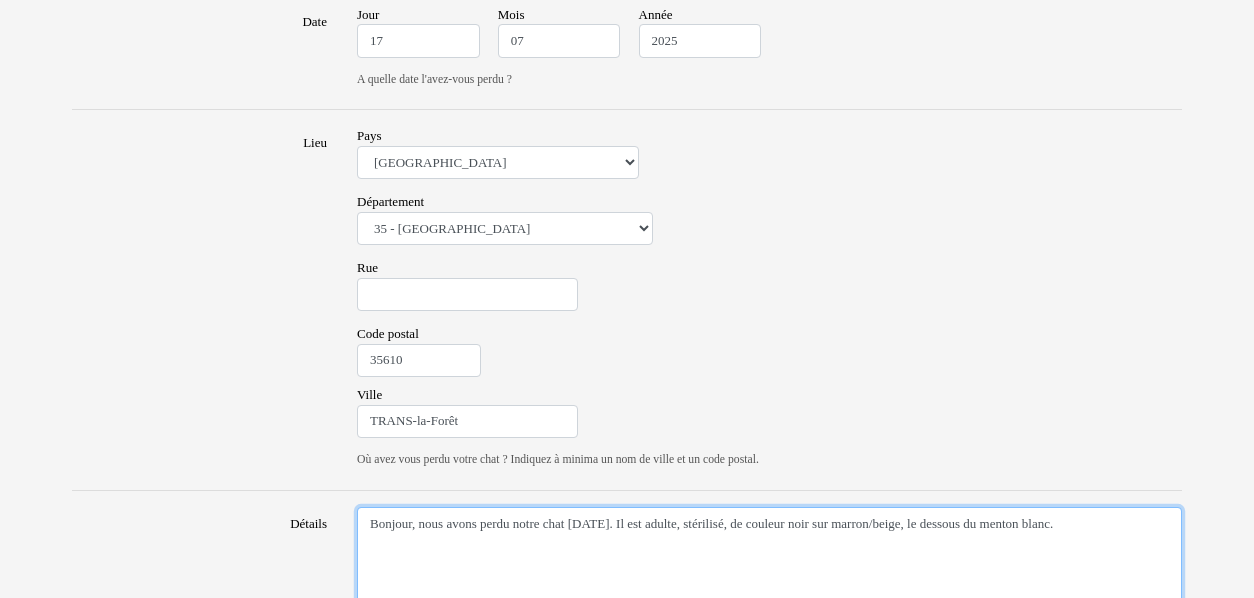 click on "Bonjour, nous avons perdu notre chat jeudi dernier. Il est adulte, stérilisé, de couleur noir sur marron/beige, le dessous du menton blanc." at bounding box center [769, 592] 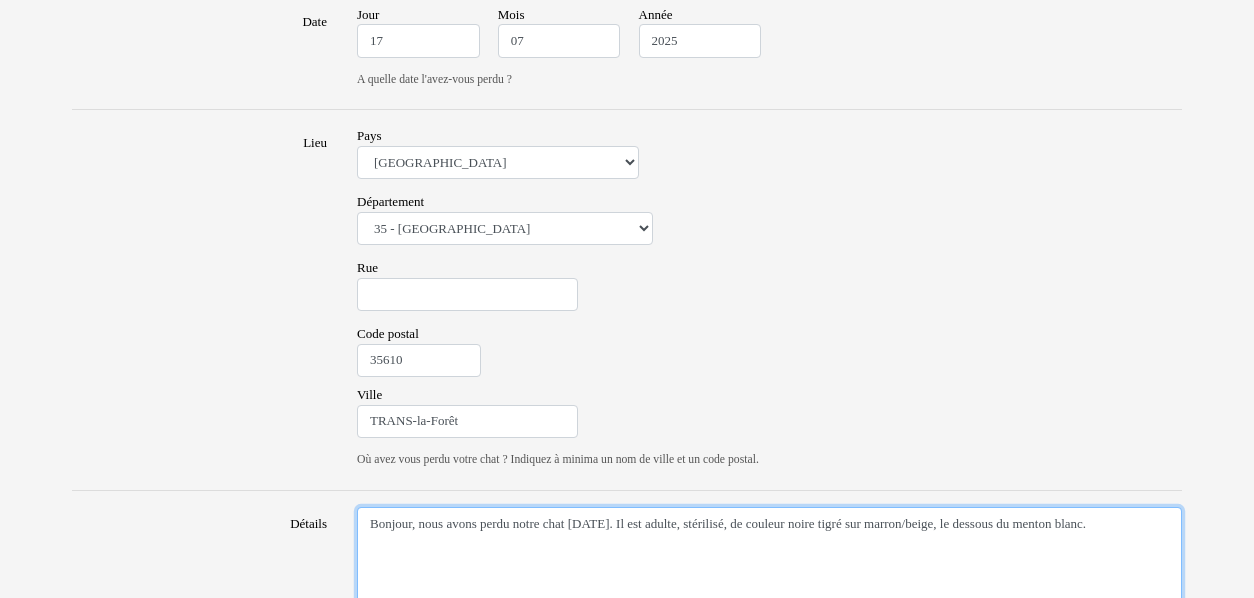 click on "Bonjour, nous avons perdu notre chat jeudi dernier. Il est adulte, stérilisé, de couleur noire tigré sur marron/beige, le dessous du menton blanc." at bounding box center (769, 592) 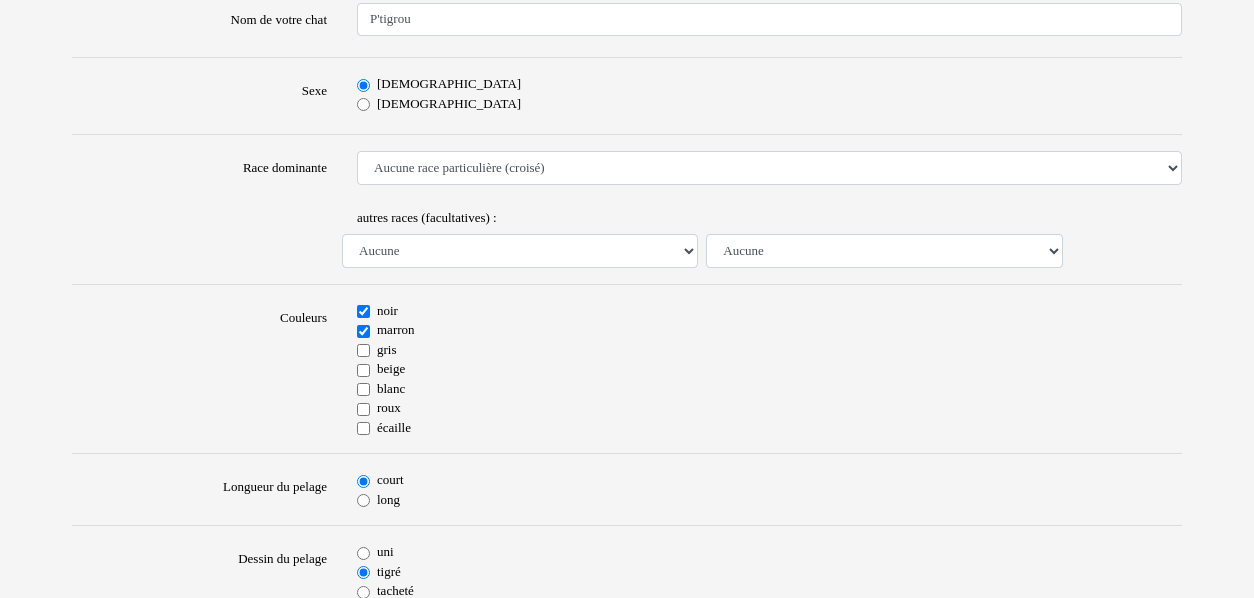 scroll, scrollTop: 320, scrollLeft: 0, axis: vertical 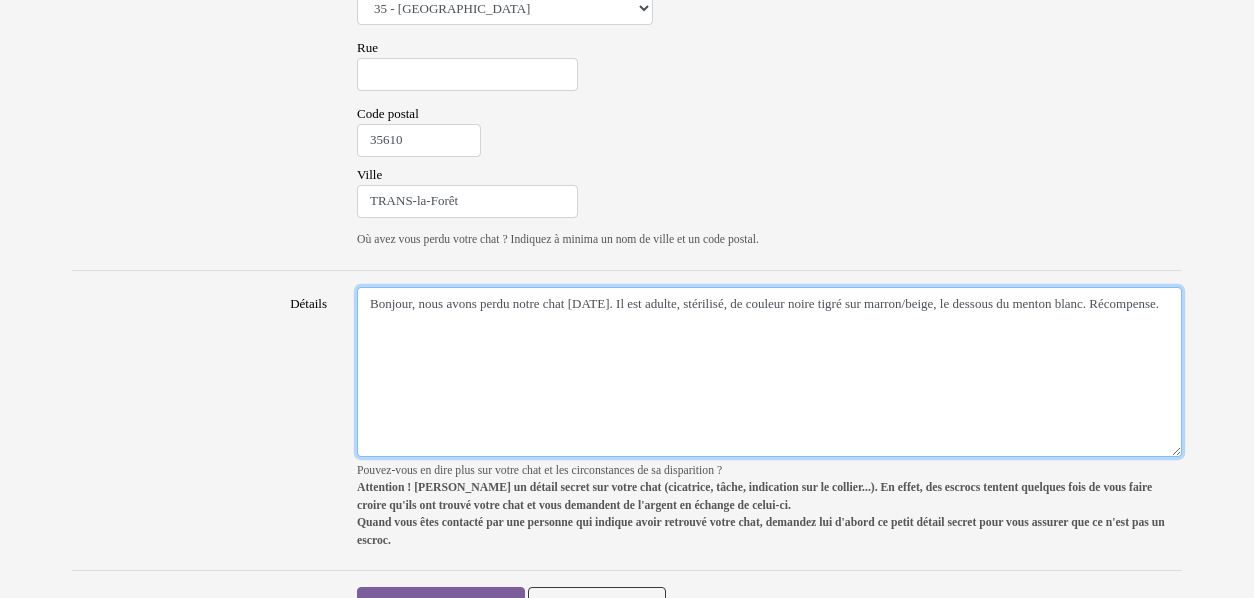 type on "Bonjour, nous avons perdu notre chat jeudi dernier. Il est adulte, stérilisé, de couleur noire tigré sur marron/beige, le dessous du menton blanc. Récompense." 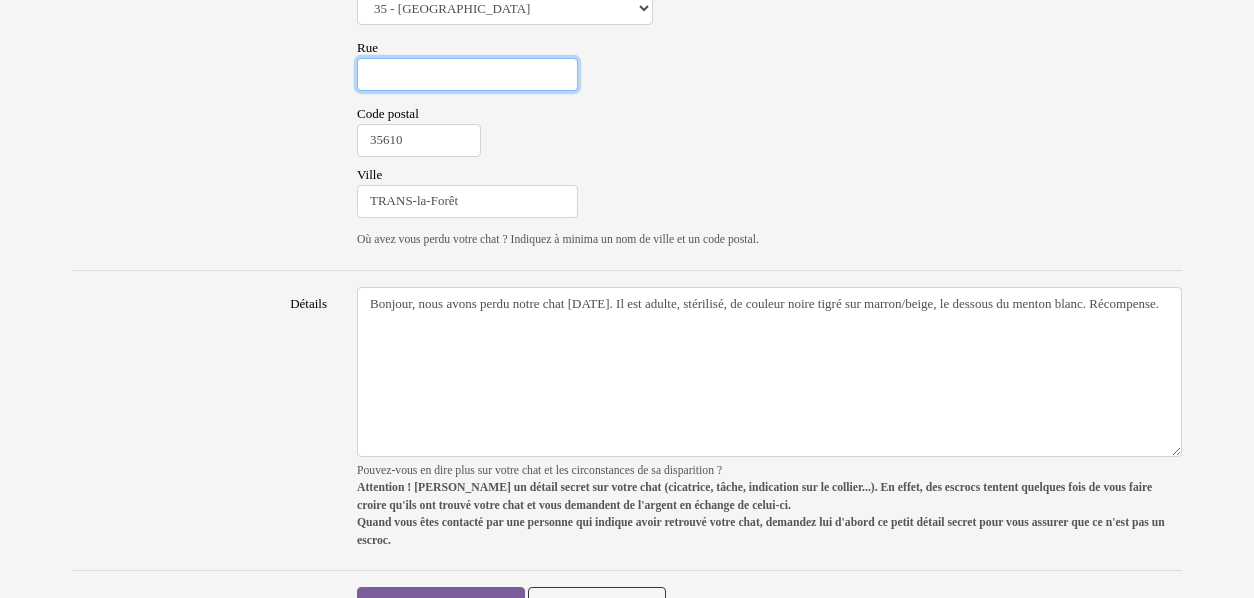 drag, startPoint x: 459, startPoint y: 69, endPoint x: 518, endPoint y: 89, distance: 62.297672 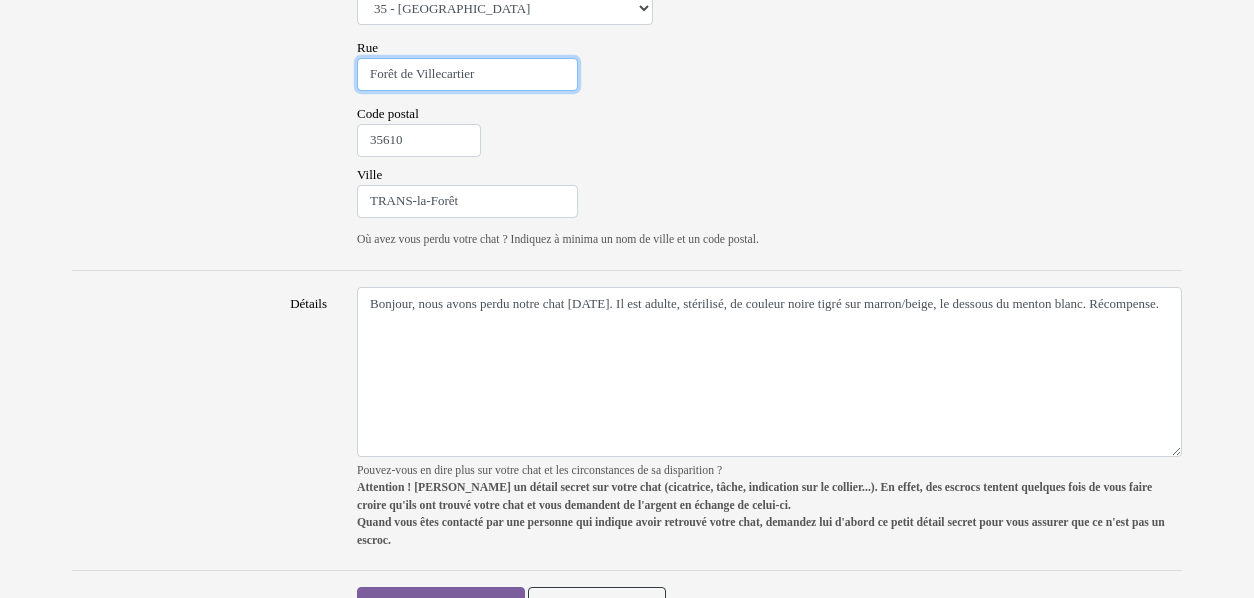 type on "Forêt de Villecartier" 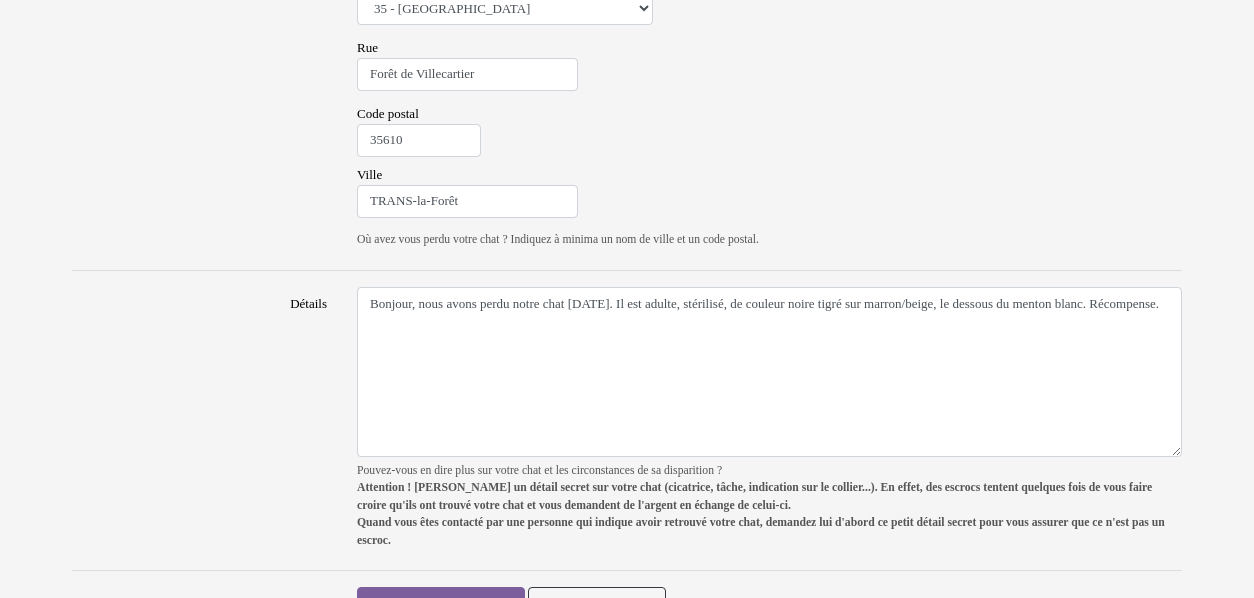 click on "Pays
Afrique du Sud Algérie Allemagne Andorre Argentine Australie Belgique Bolivie Brésil Cameroun Canada Chili Colombie Costa Rica Cuba Équateur Espagne Etats Unis France Grande Bretagne Guadeloupe Guatemala Guyane Honduras Inde Japon Kenya Luxembourg Martinique Mayotte Mexique Monaco Nicaragua Nigéria Nouvelle-Calédonie Nouvelle-Zélande Pakistan Panama Paraguay Pérou Philippines Polynésie française Porto Rico République dominicaine Réunion Saint-Barthélemy Saint-Martin Saint-Pierre-et-Miquelon Salvador Singapour Suisse Tanzanie Uruguay Venezuela Wallis-et-Futuna
Province  Veuillez sélectionner la province EC - Eastern Cape FS - Free State GA - Gauteng KN - KwaZulu-Natal LI - Limpopo MP - Mpumalanga NC - Northern Cape NW - North West WC - Western Cape Wilaya  Veuillez sélectionner la wilaya 01 - Adrar 02 - Chlef 03 - Laghouat 04 - Oum El Bouaghi 05 - Batna 06 - Béjaïa 07 - Biskra 08 - Béchar 09 - Blida 10 - Bouira 11 - Tamanrasset 12 - Tébessa Région" at bounding box center (769, 80) 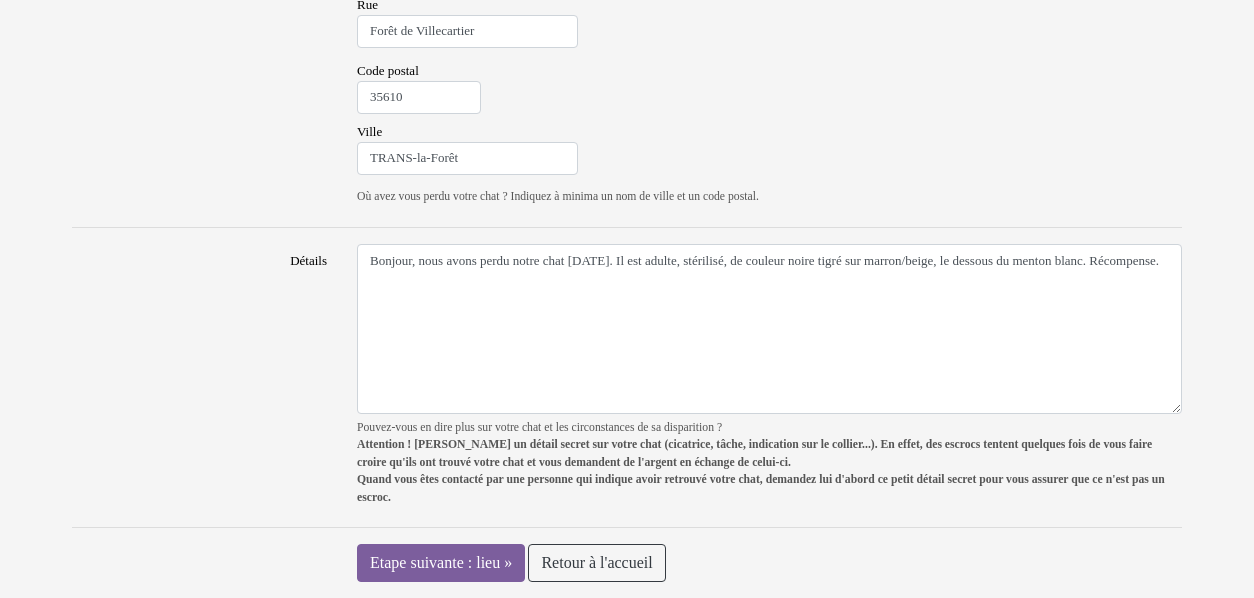 scroll, scrollTop: 1437, scrollLeft: 0, axis: vertical 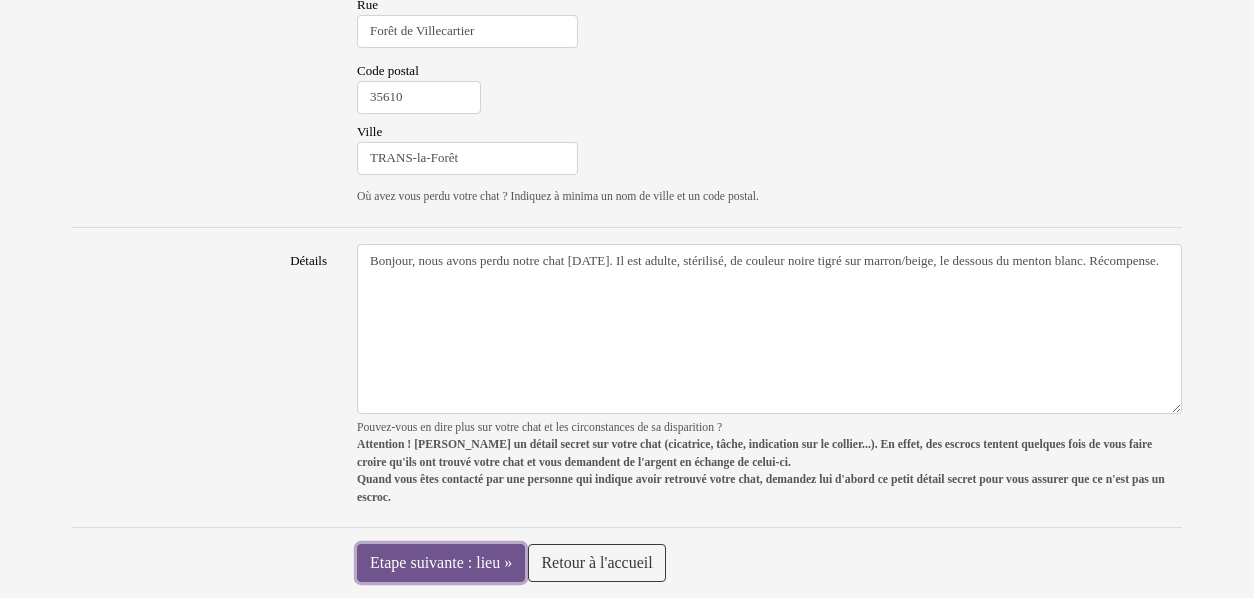 click on "Etape suivante : lieu »" at bounding box center [441, 563] 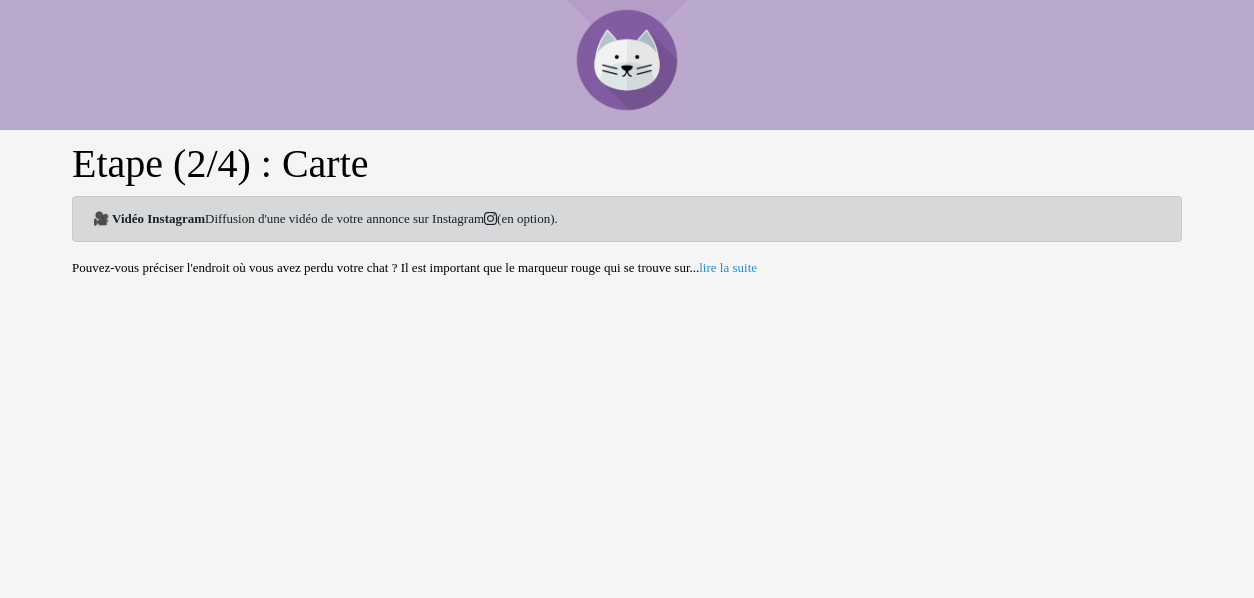 scroll, scrollTop: 0, scrollLeft: 0, axis: both 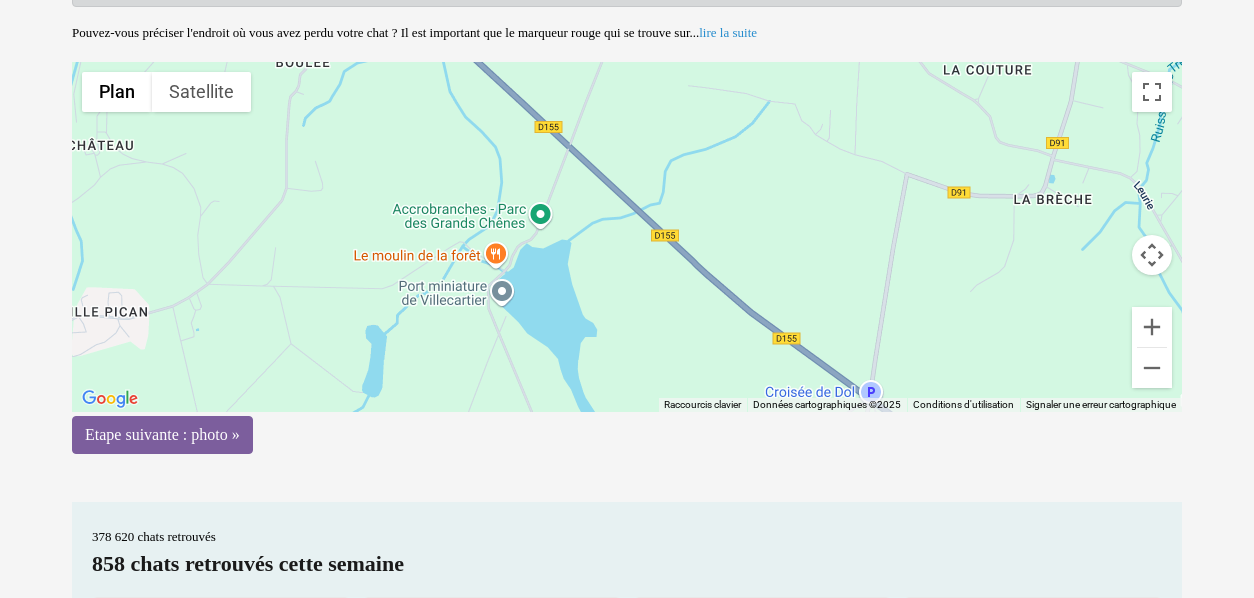 drag, startPoint x: 849, startPoint y: 352, endPoint x: 741, endPoint y: 376, distance: 110.63454 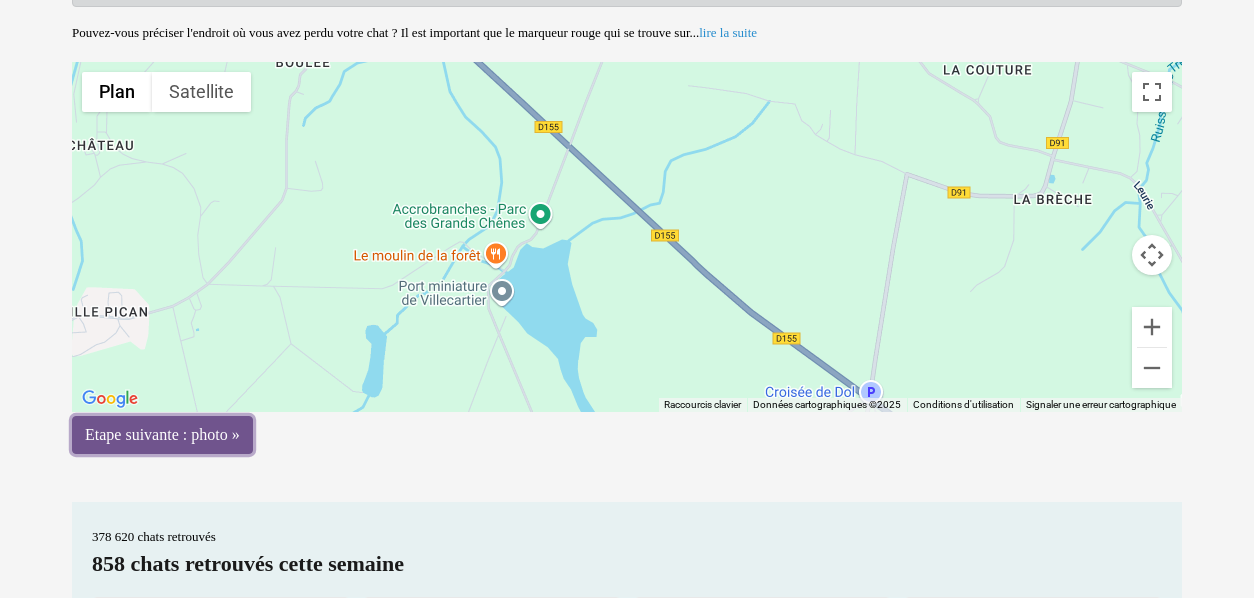 click on "Etape suivante : photo »" at bounding box center [162, 435] 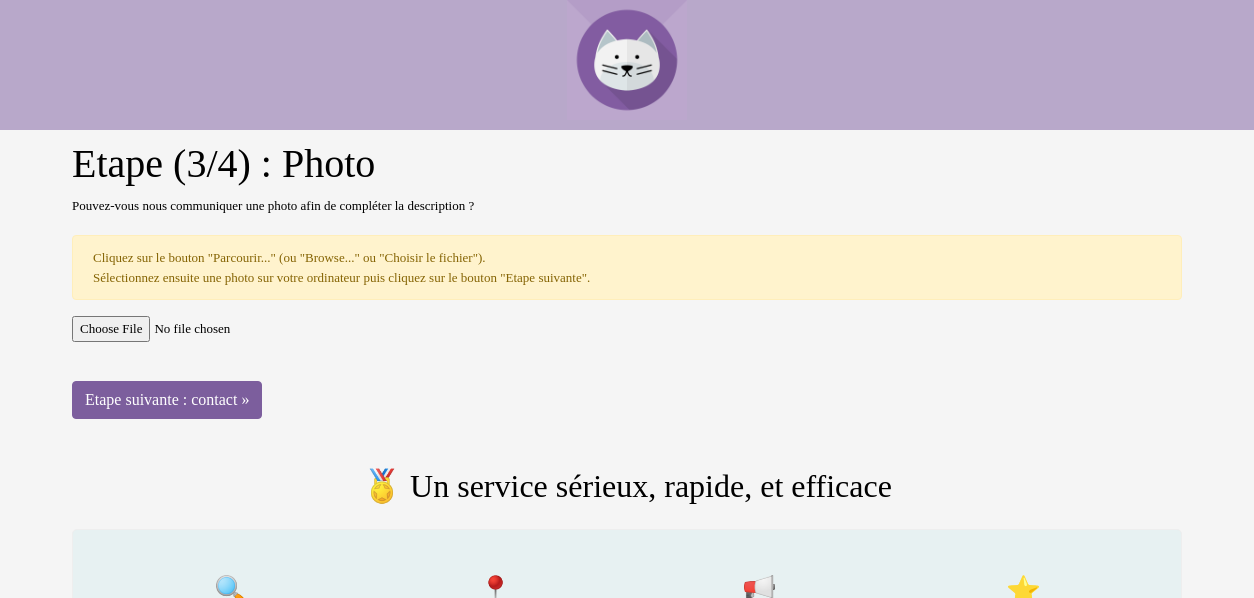 scroll, scrollTop: 0, scrollLeft: 0, axis: both 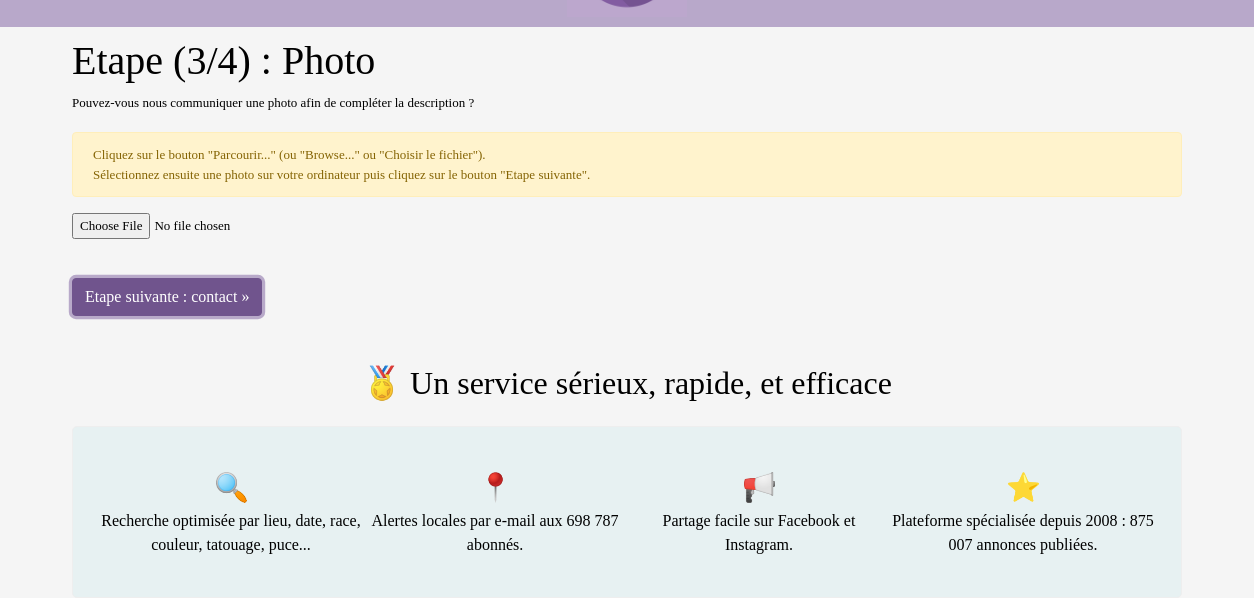 click on "Etape suivante : contact »" at bounding box center (167, 297) 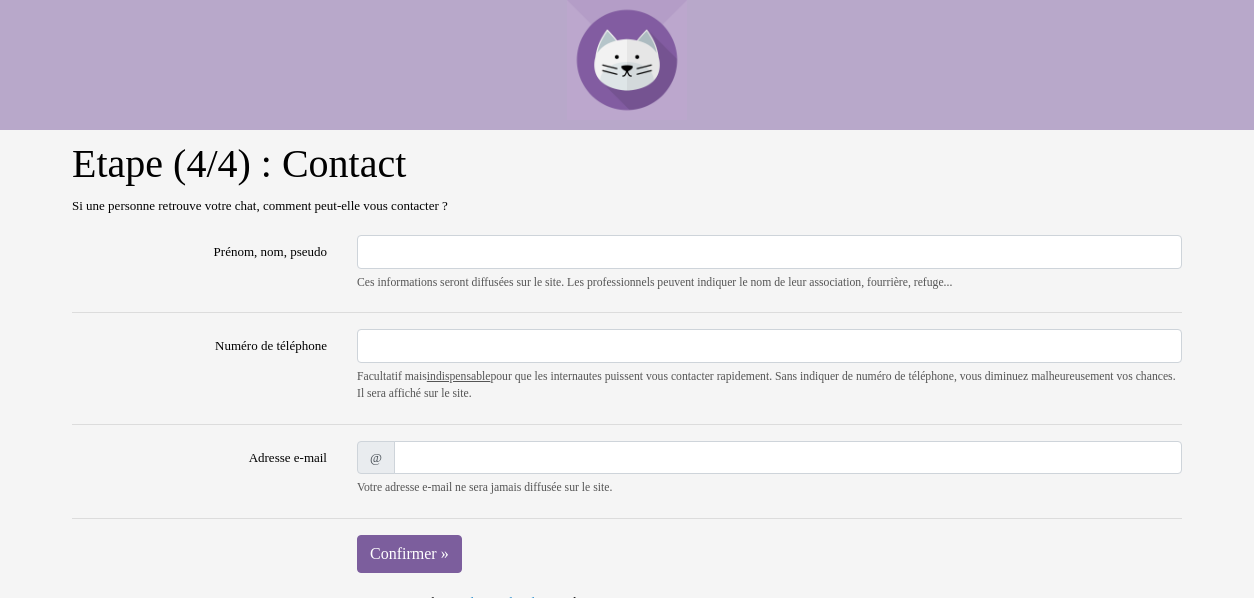 scroll, scrollTop: 0, scrollLeft: 0, axis: both 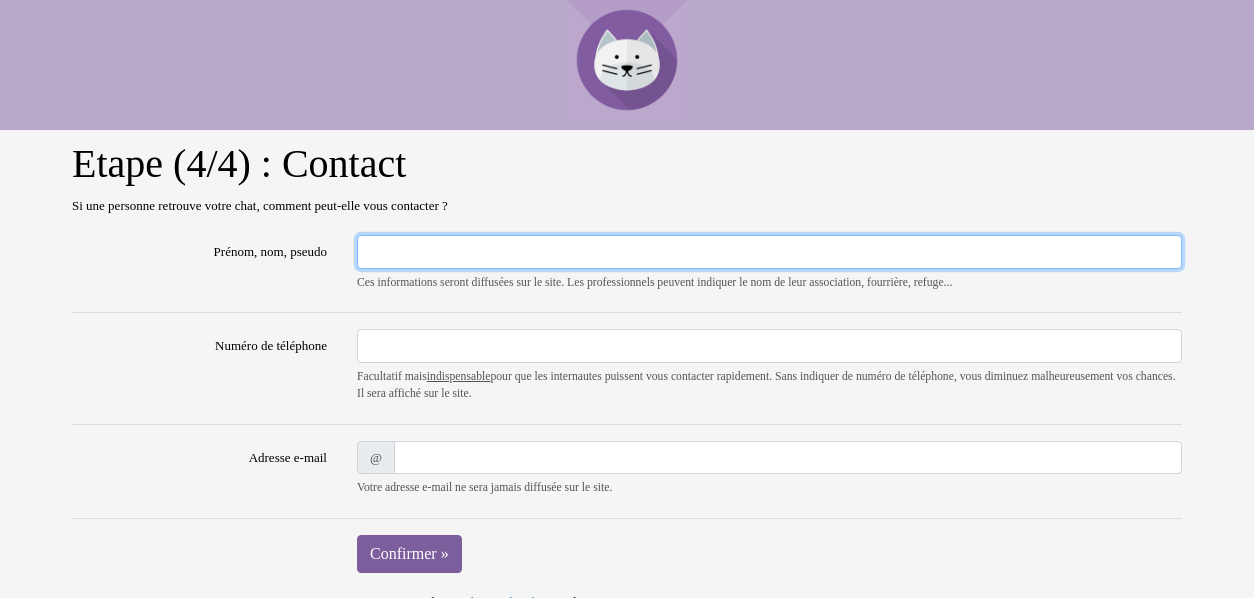 click on "Prénom, nom, pseudo" at bounding box center (769, 252) 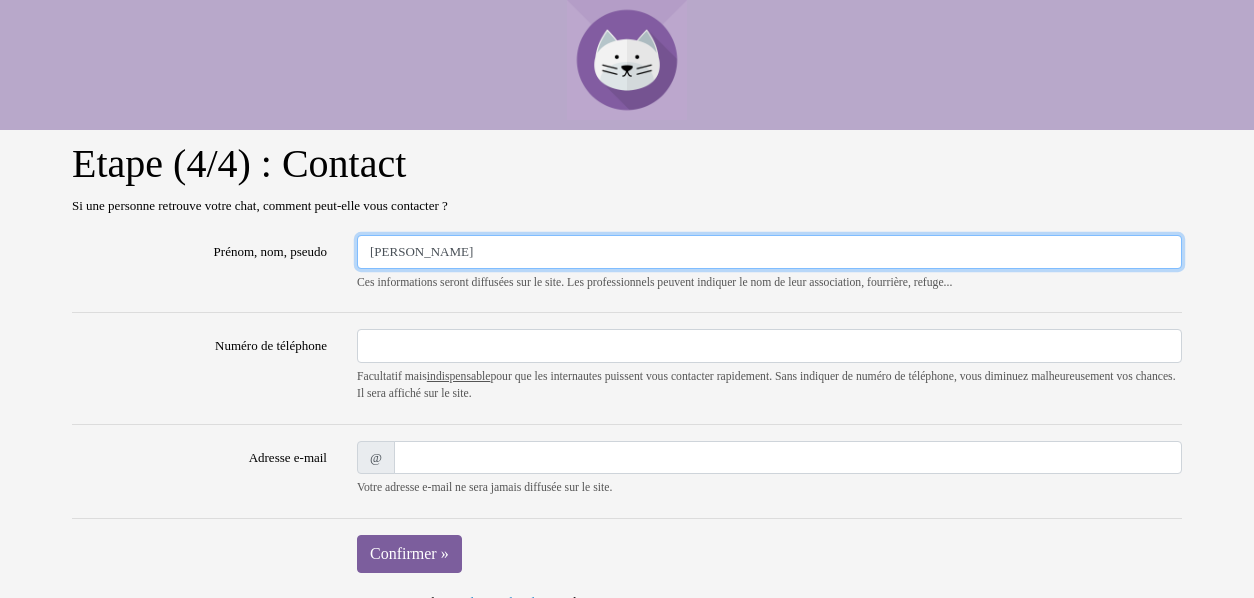type on "Camille" 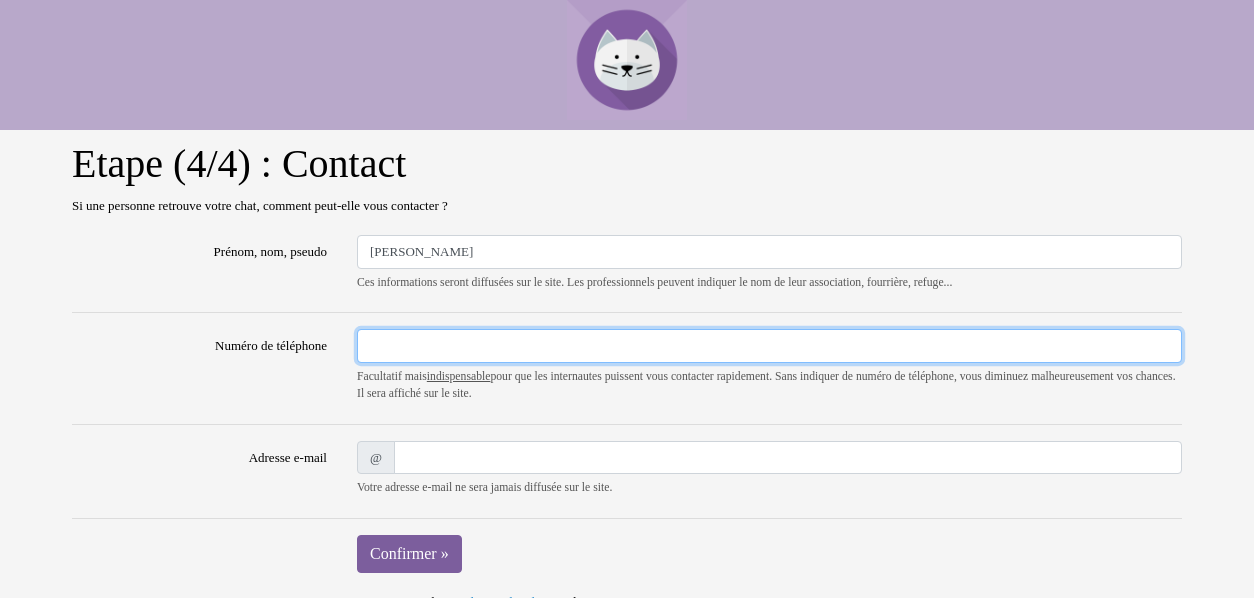 click on "Numéro de téléphone" at bounding box center [769, 346] 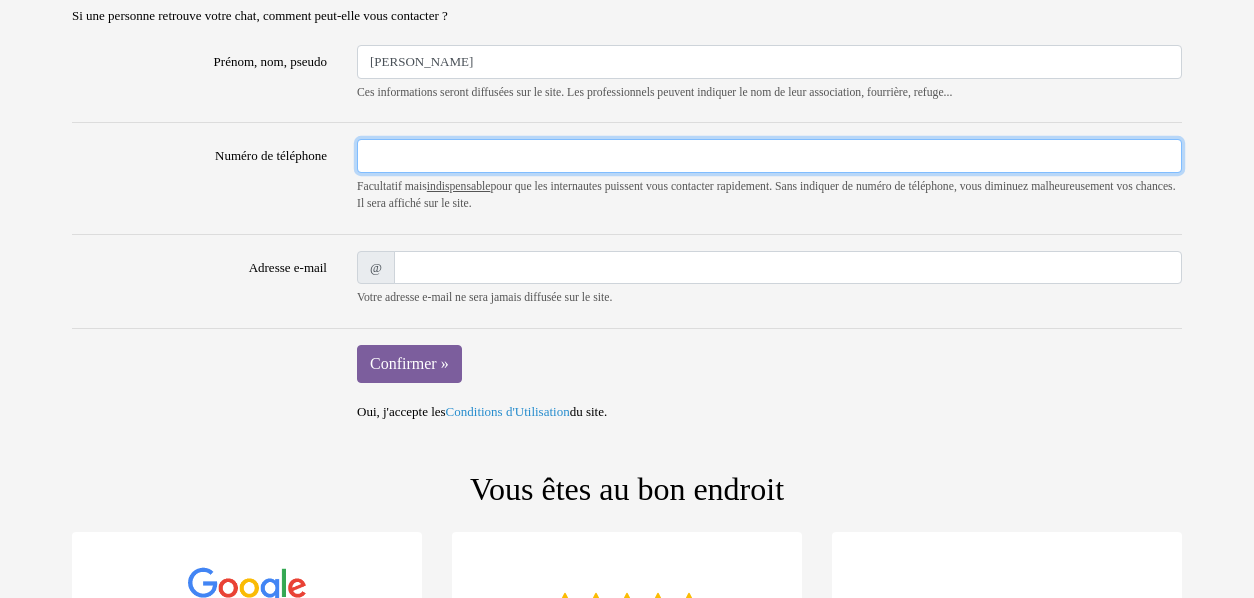 scroll, scrollTop: 194, scrollLeft: 0, axis: vertical 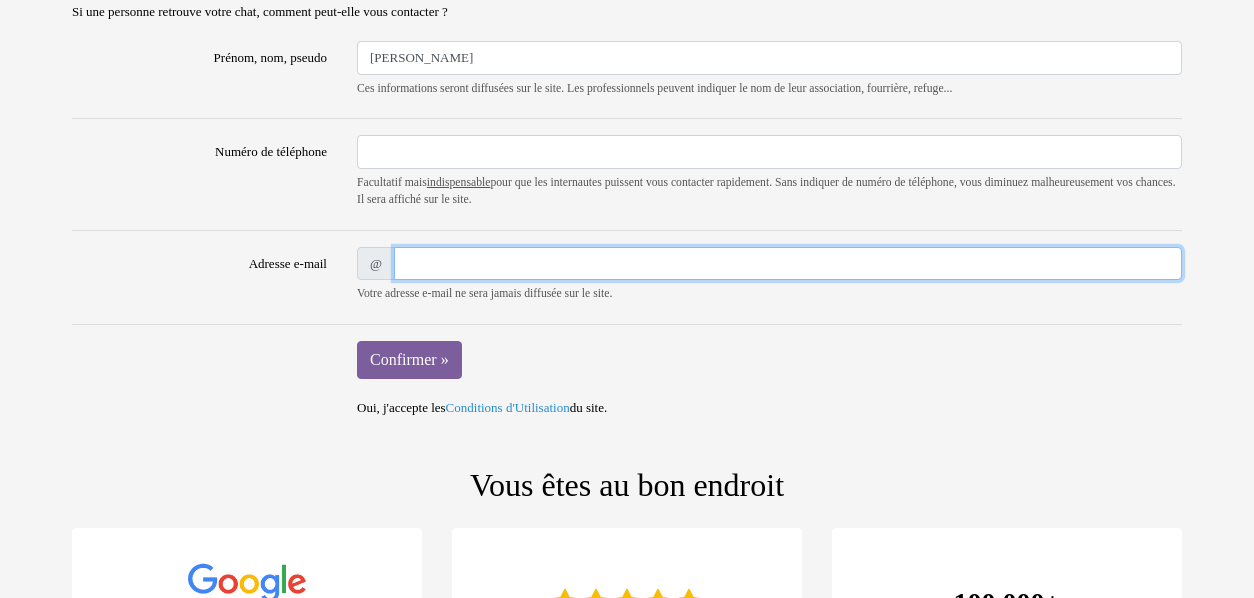 click on "Adresse e-mail" at bounding box center [788, 264] 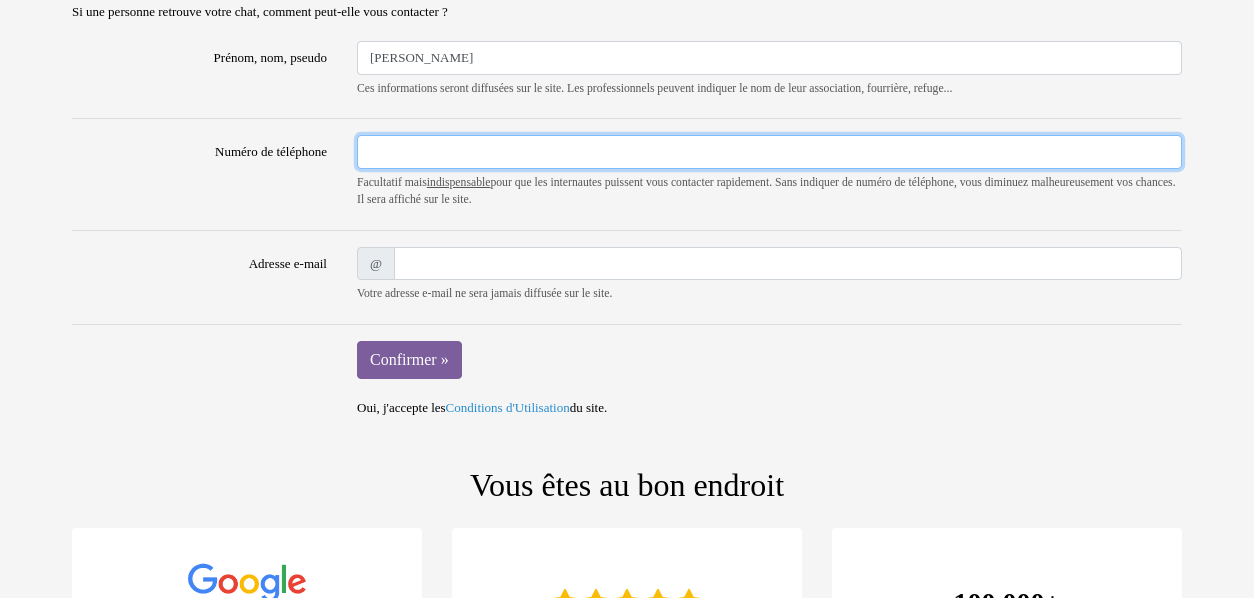 click on "Numéro de téléphone" at bounding box center [769, 152] 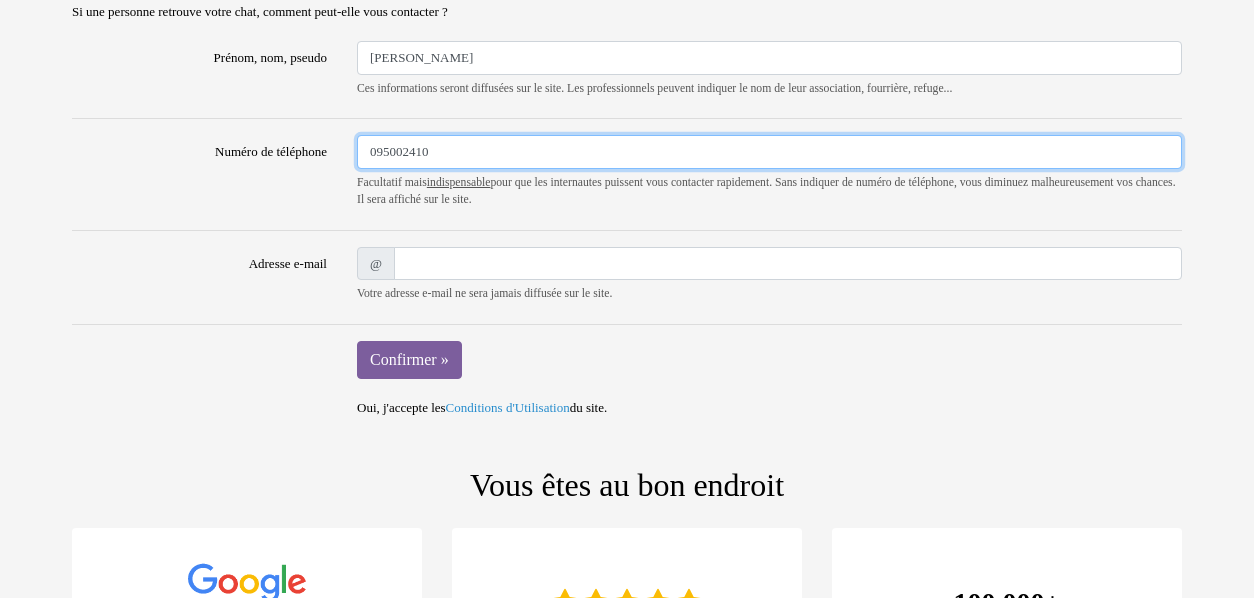 type on "0950024104" 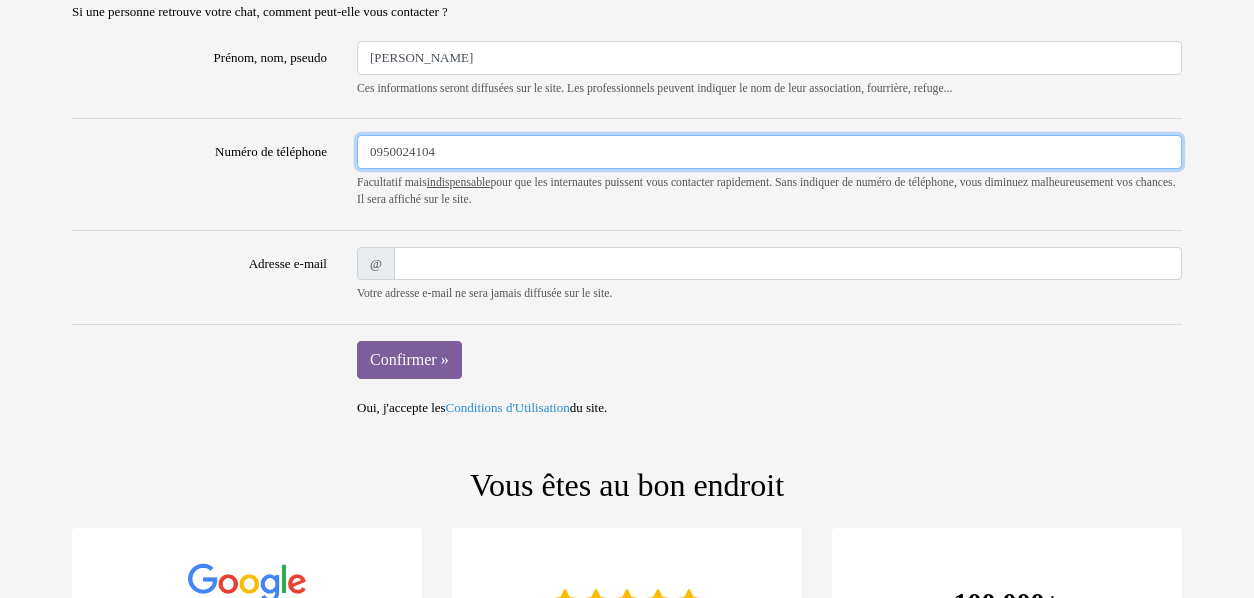 drag, startPoint x: 467, startPoint y: 149, endPoint x: 296, endPoint y: 145, distance: 171.04678 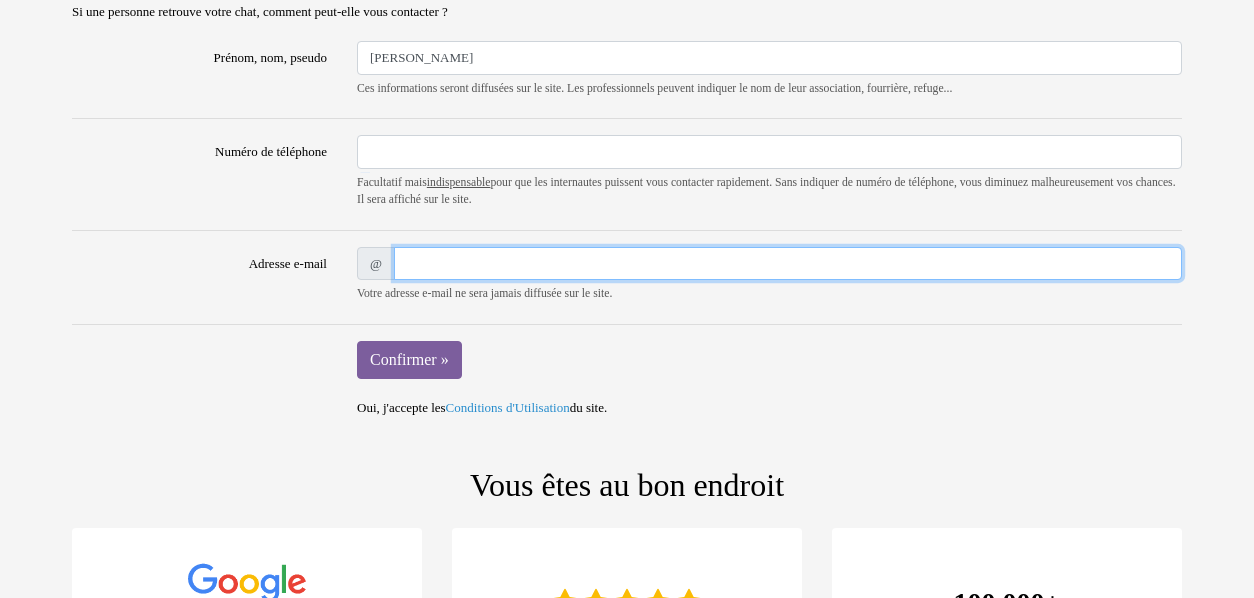 click on "Adresse e-mail" at bounding box center [788, 264] 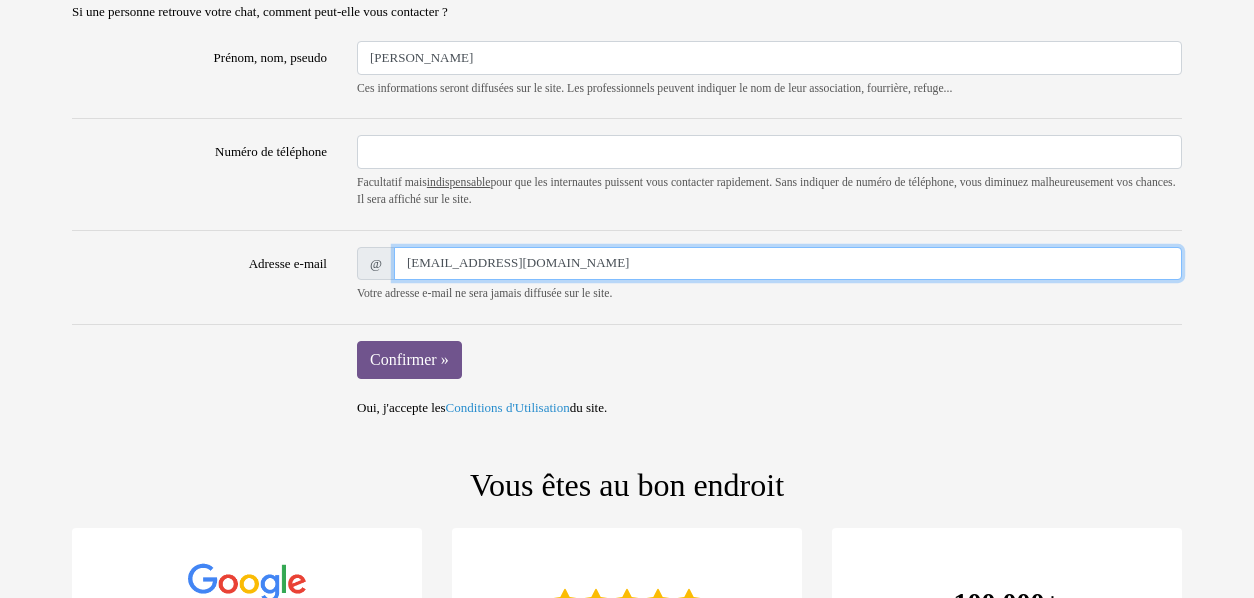 type on "ambrd748@protonmail.com" 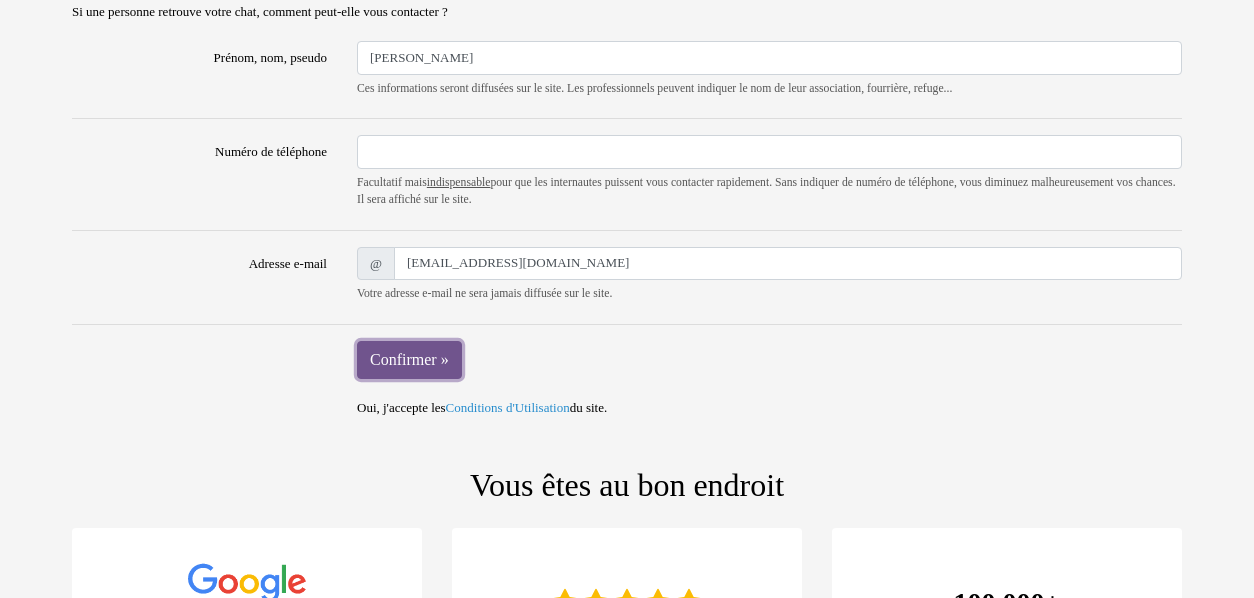 click on "Confirmer »" at bounding box center (409, 360) 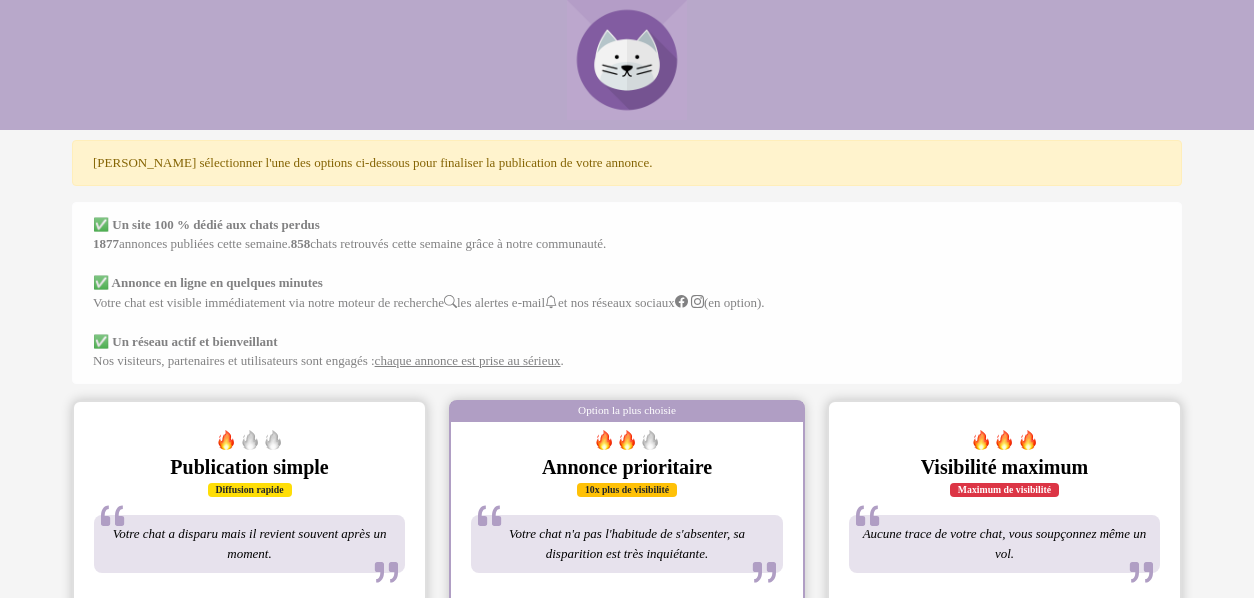 scroll, scrollTop: 0, scrollLeft: 0, axis: both 